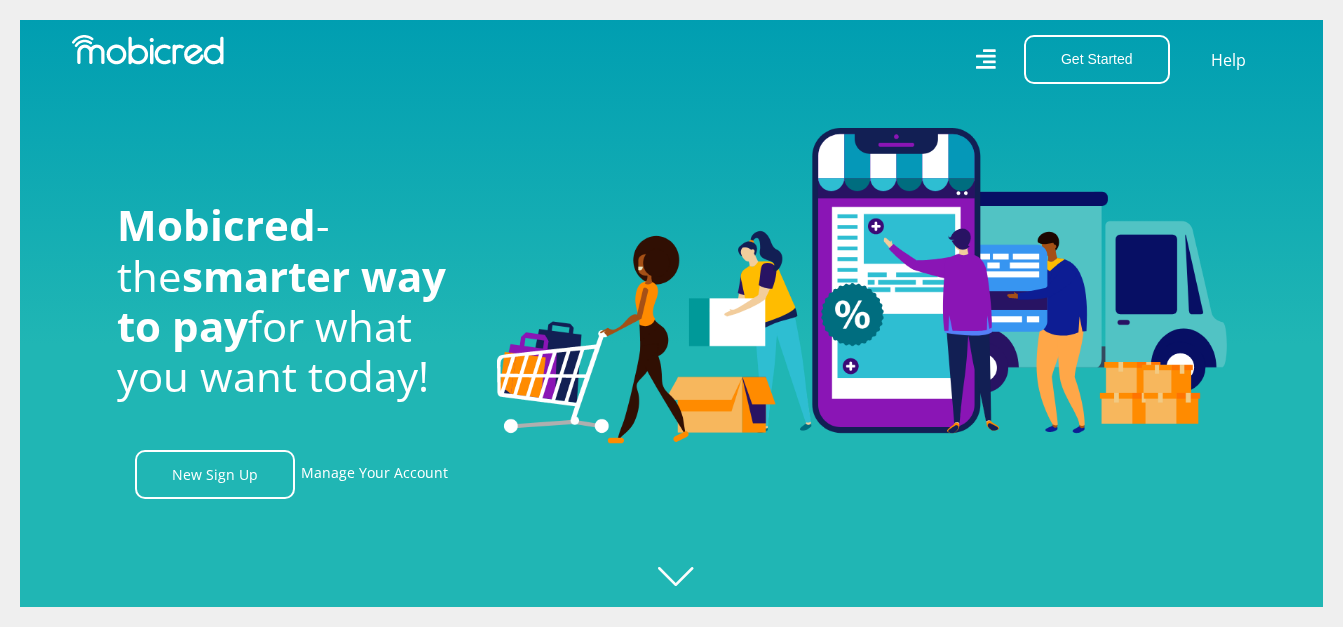 scroll, scrollTop: 0, scrollLeft: 0, axis: both 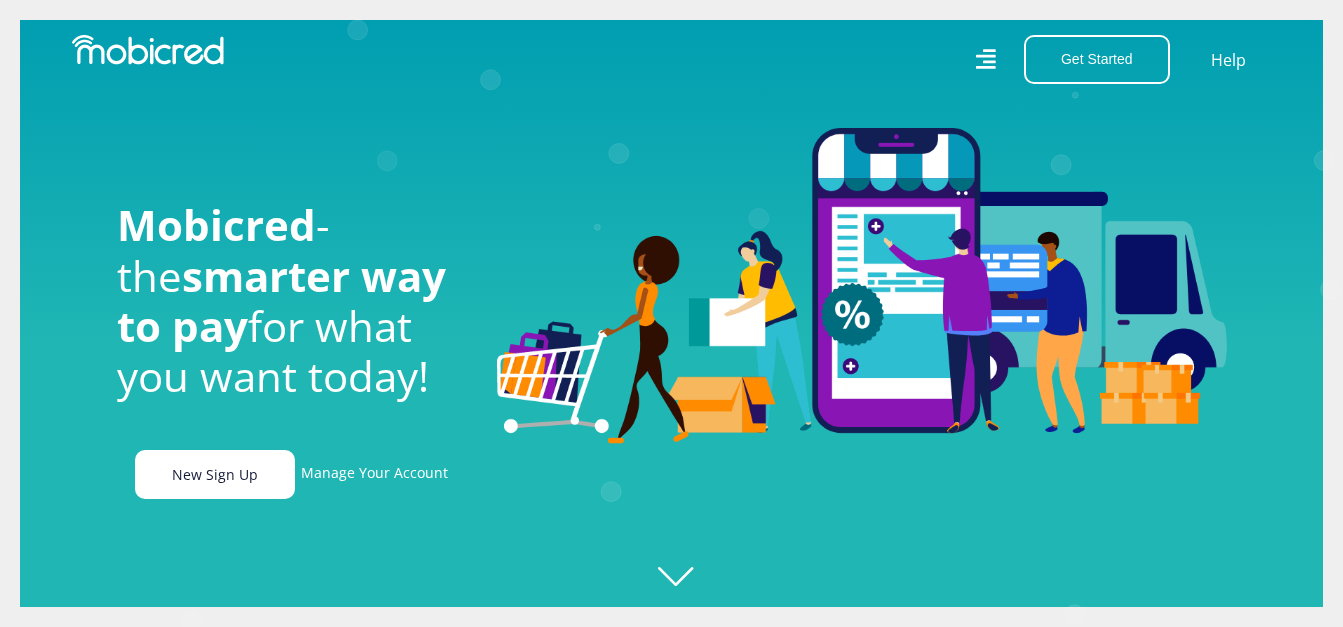 click on "New Sign Up" at bounding box center (215, 474) 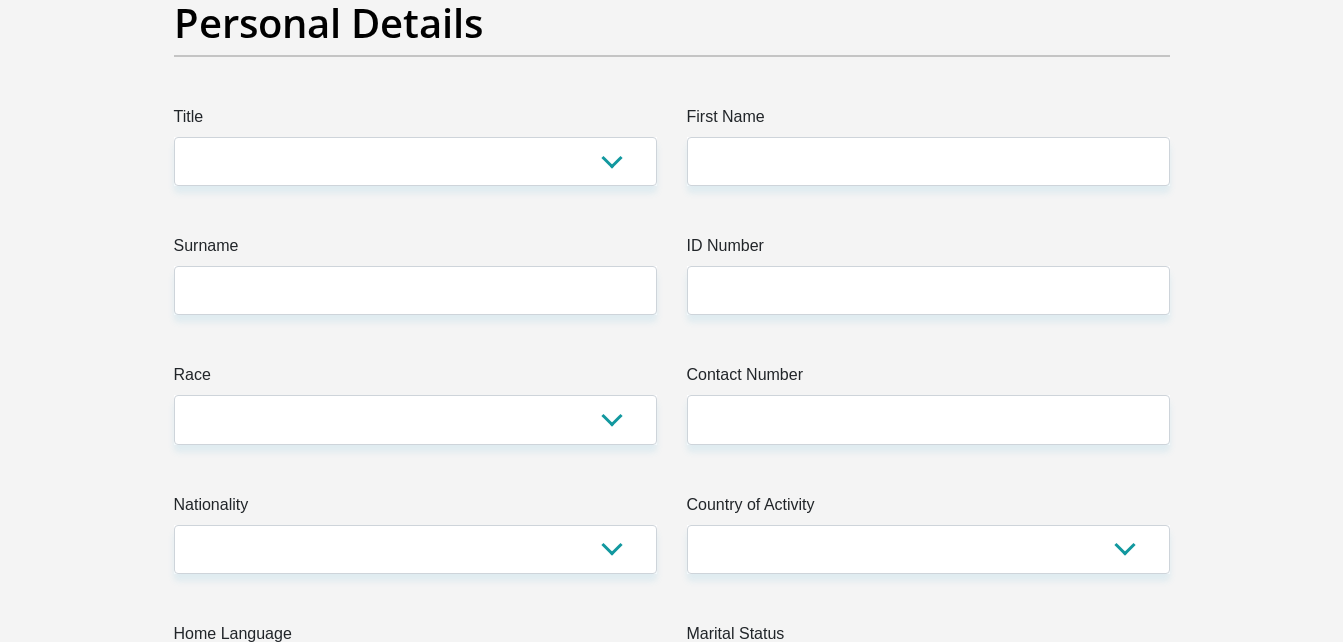 scroll, scrollTop: 0, scrollLeft: 0, axis: both 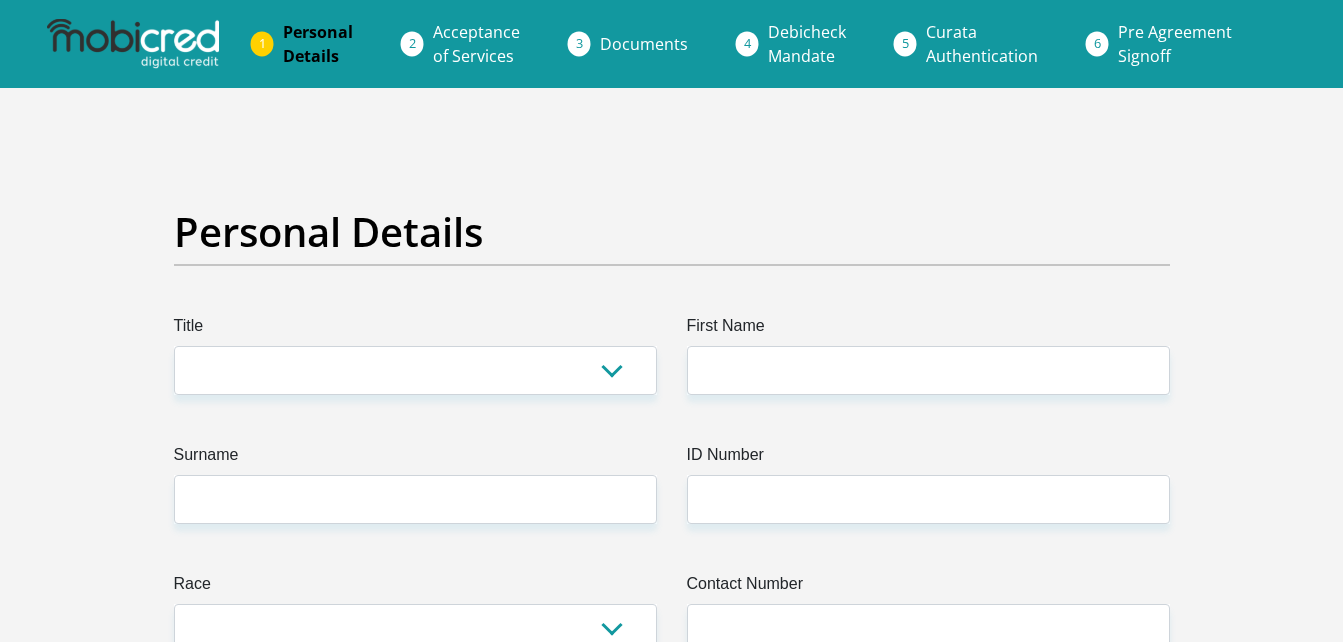 click on "Acceptance  of Services" at bounding box center (476, 44) 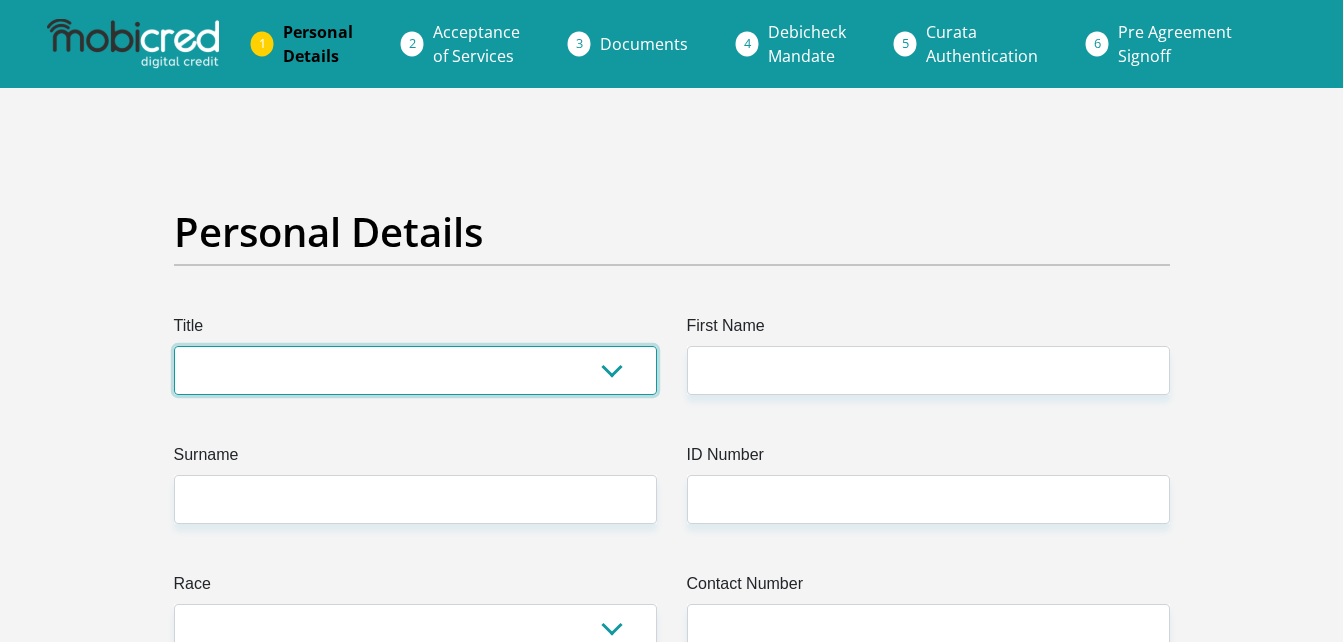 click on "Mr
Ms
Mrs
Dr
Other" at bounding box center (415, 370) 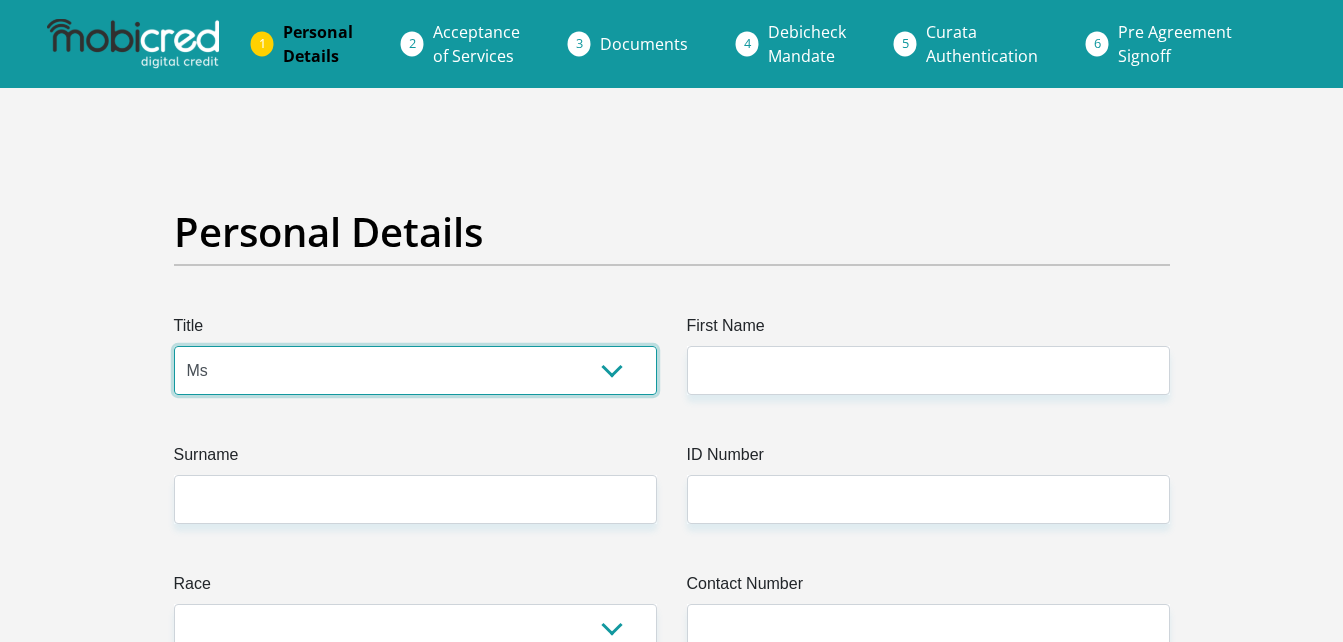 click on "Mr
Ms
Mrs
Dr
Other" at bounding box center (415, 370) 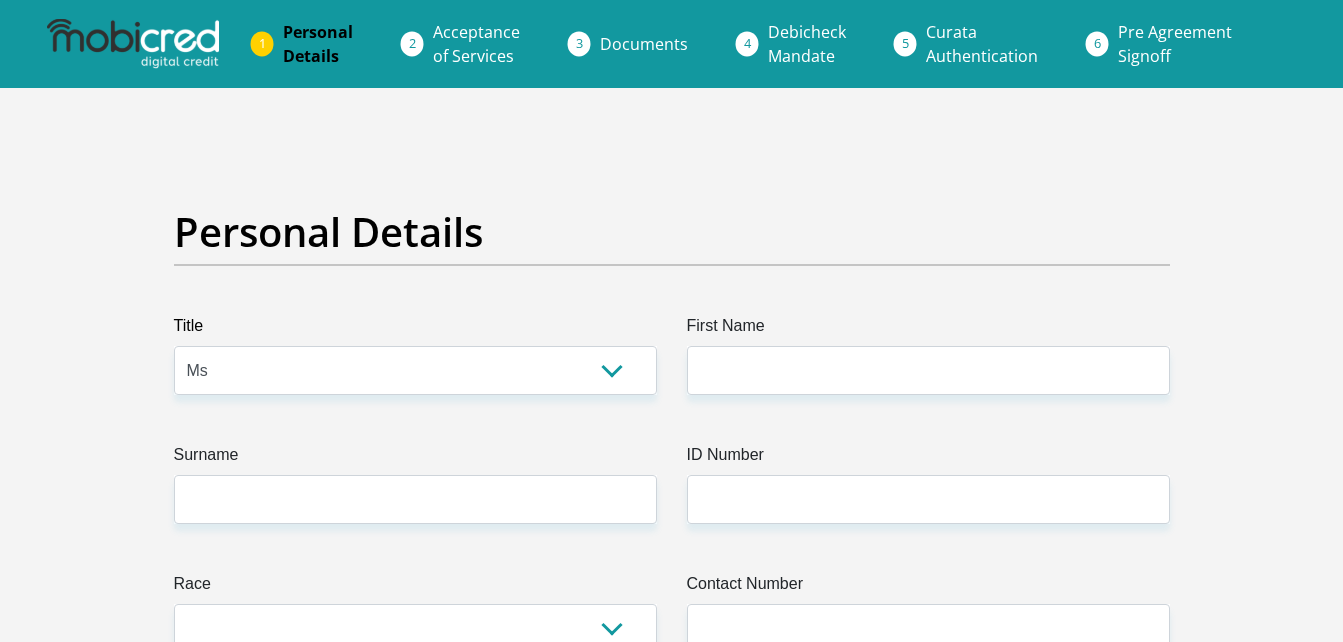 click on "First Name" at bounding box center (928, 330) 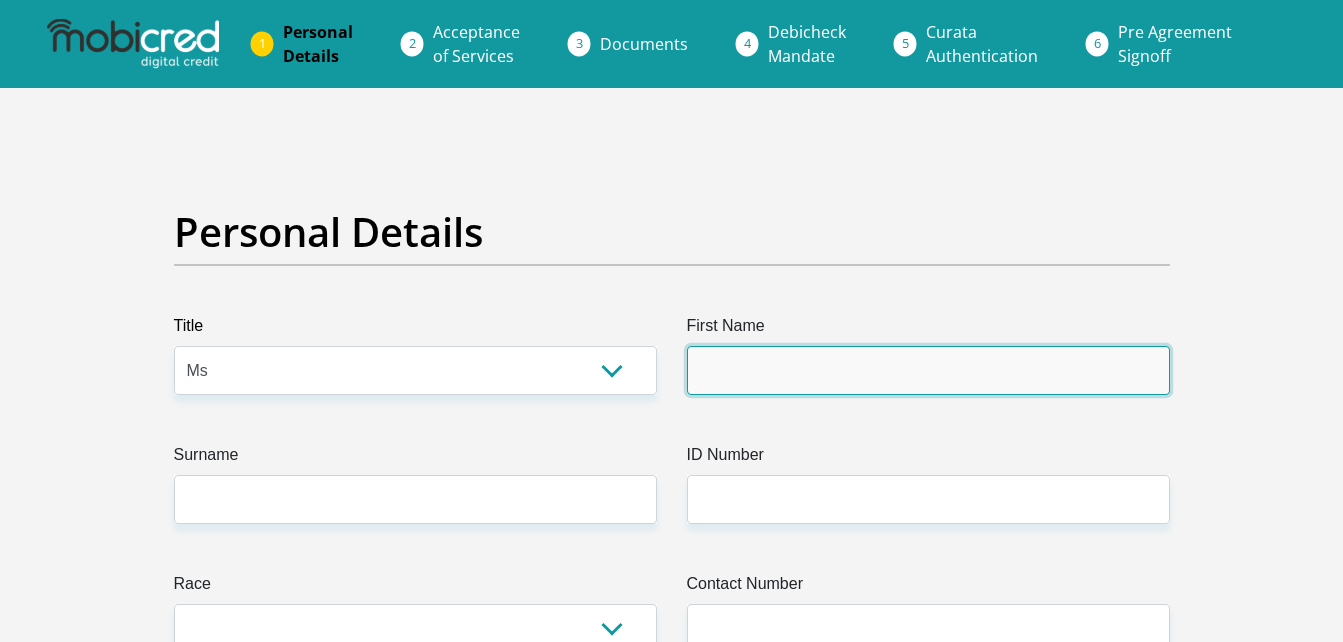 click on "First Name" at bounding box center (928, 370) 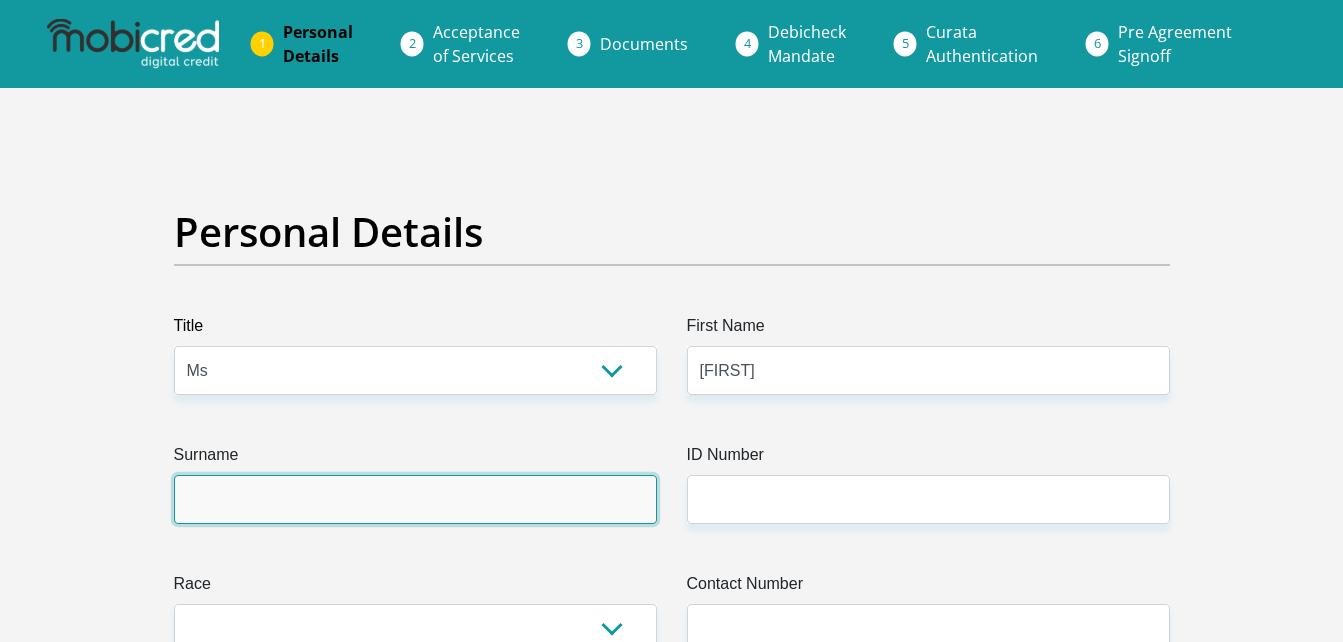type on "[LAST]" 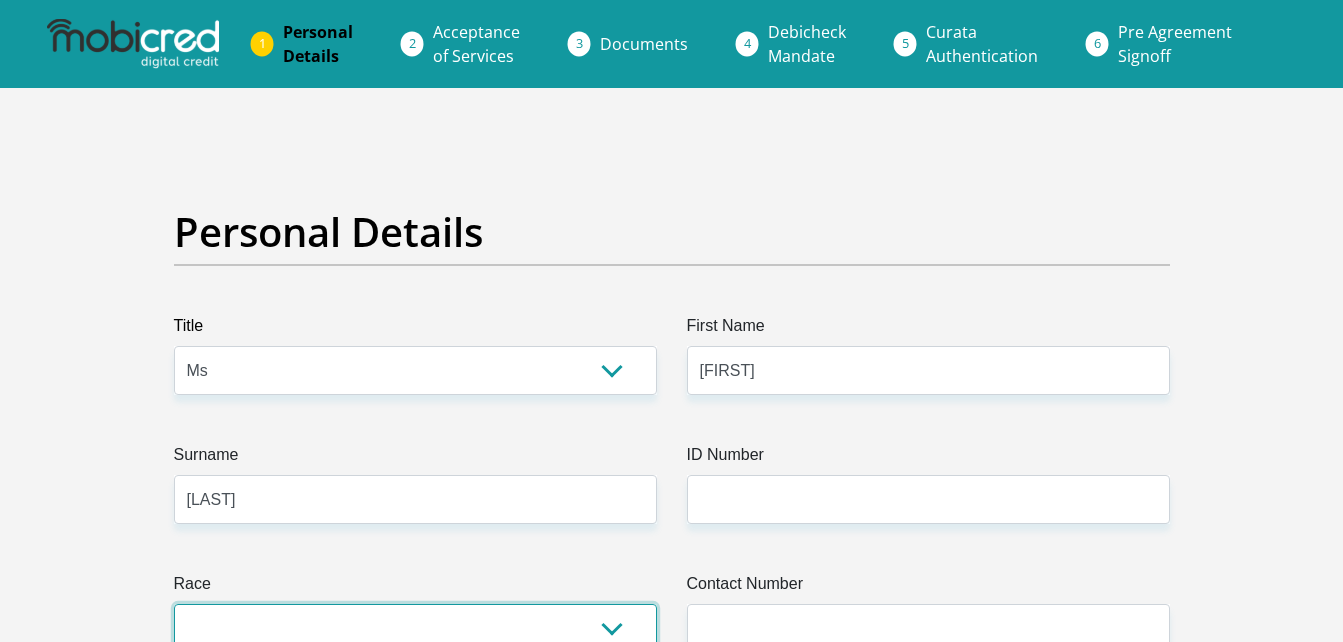 select on "1" 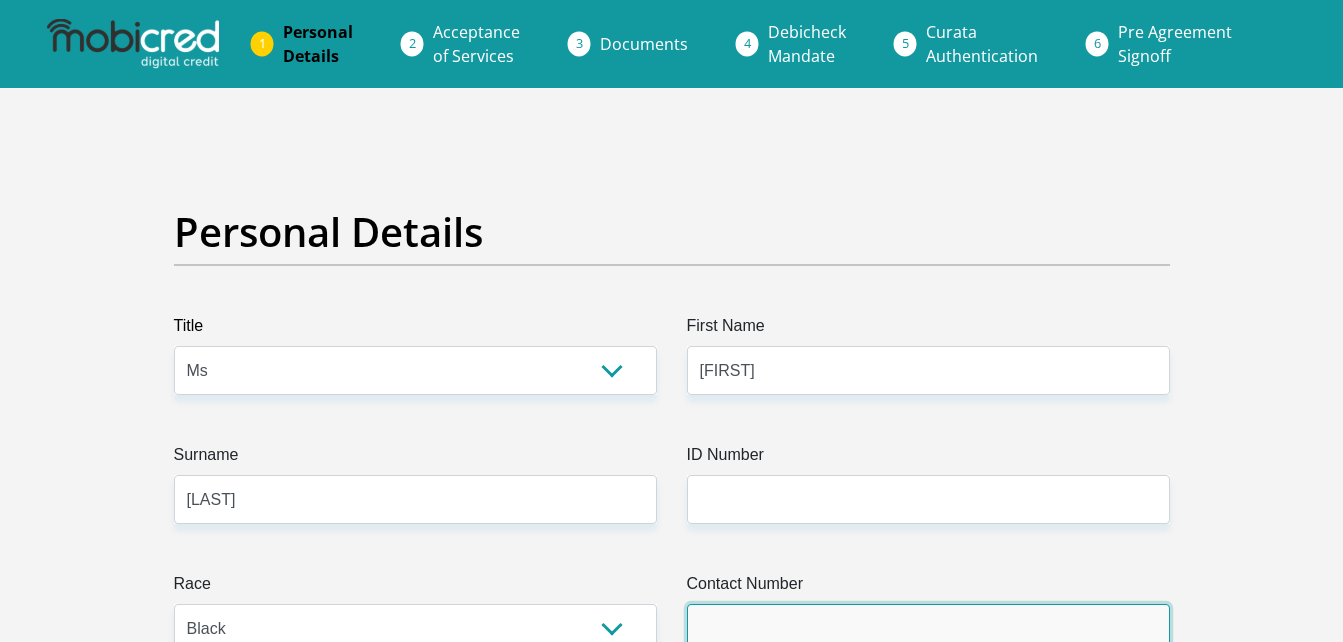 type on "0625306153" 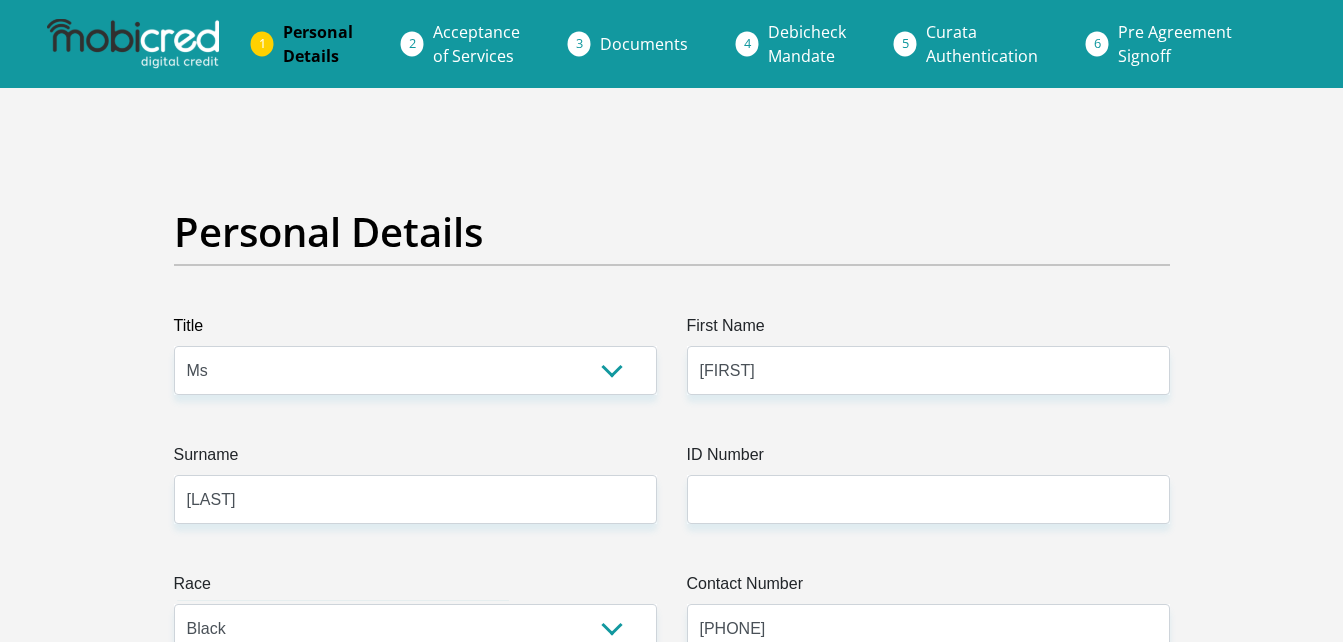 select on "ZAF" 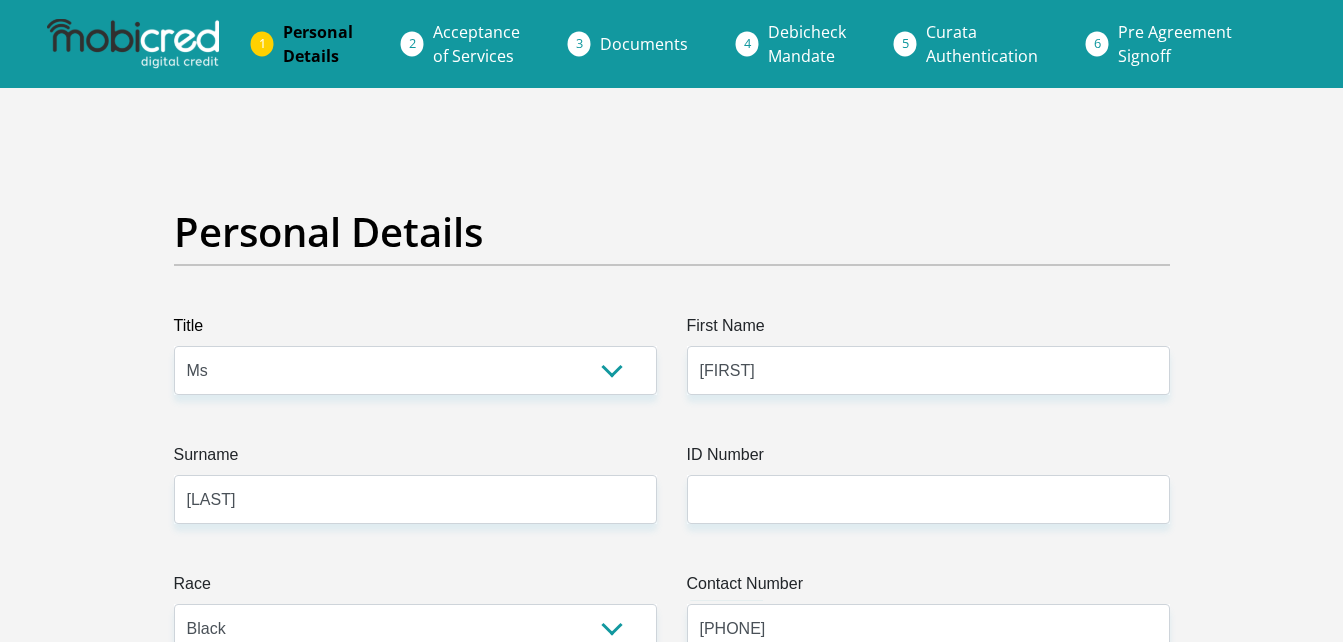 select on "ZAF" 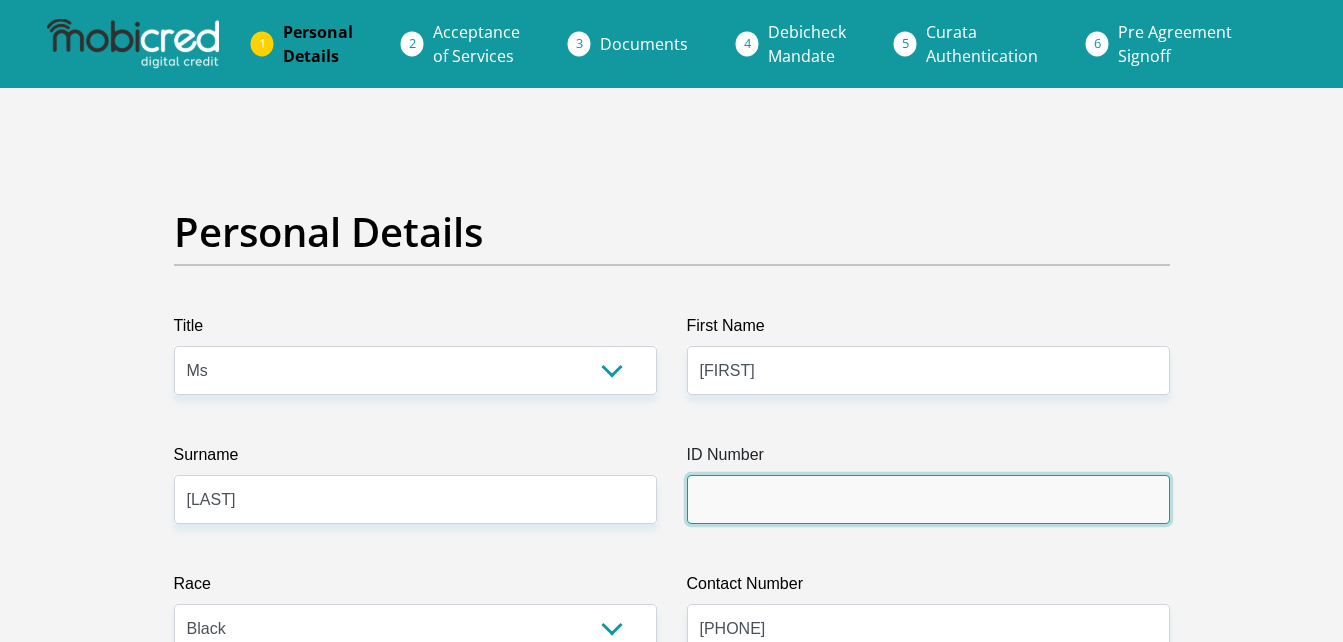 type on "NEDBANK" 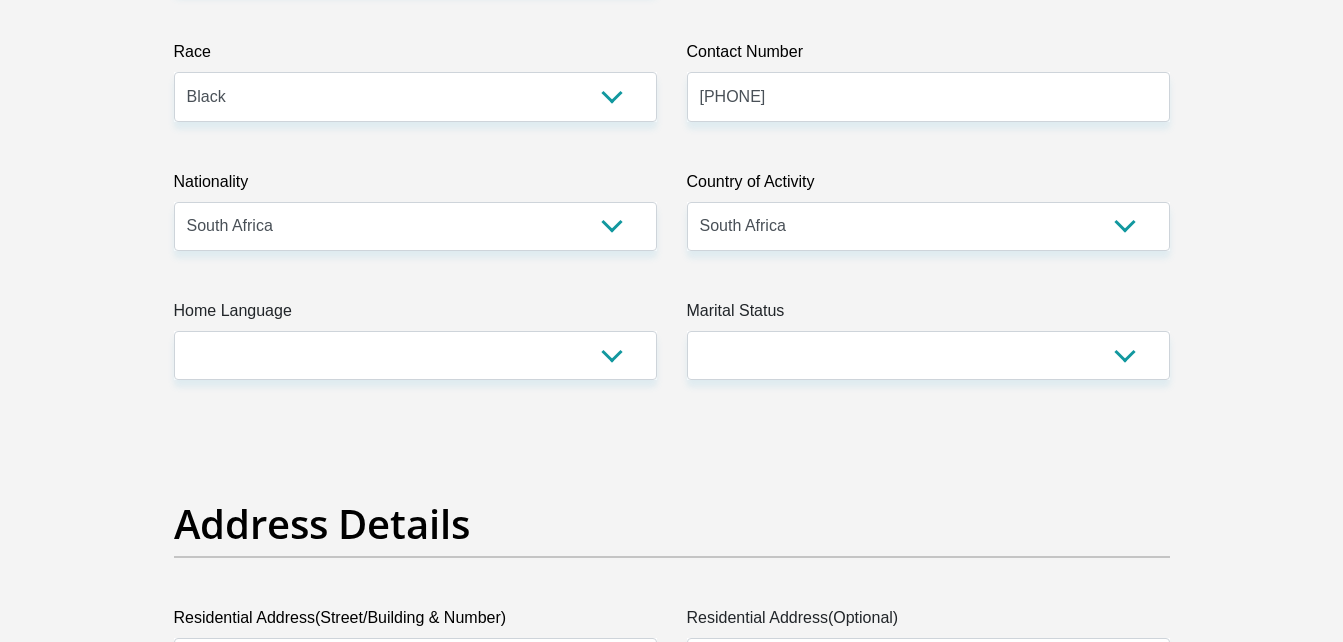 scroll, scrollTop: 575, scrollLeft: 0, axis: vertical 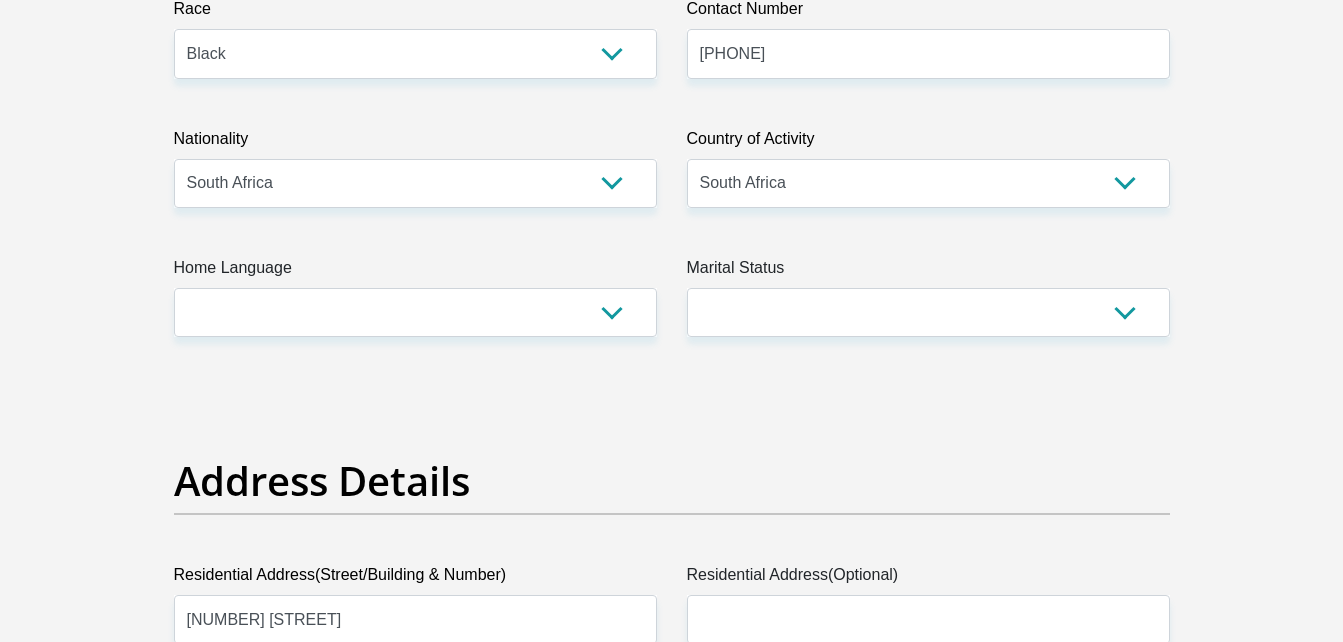 click on "Race" at bounding box center (415, 13) 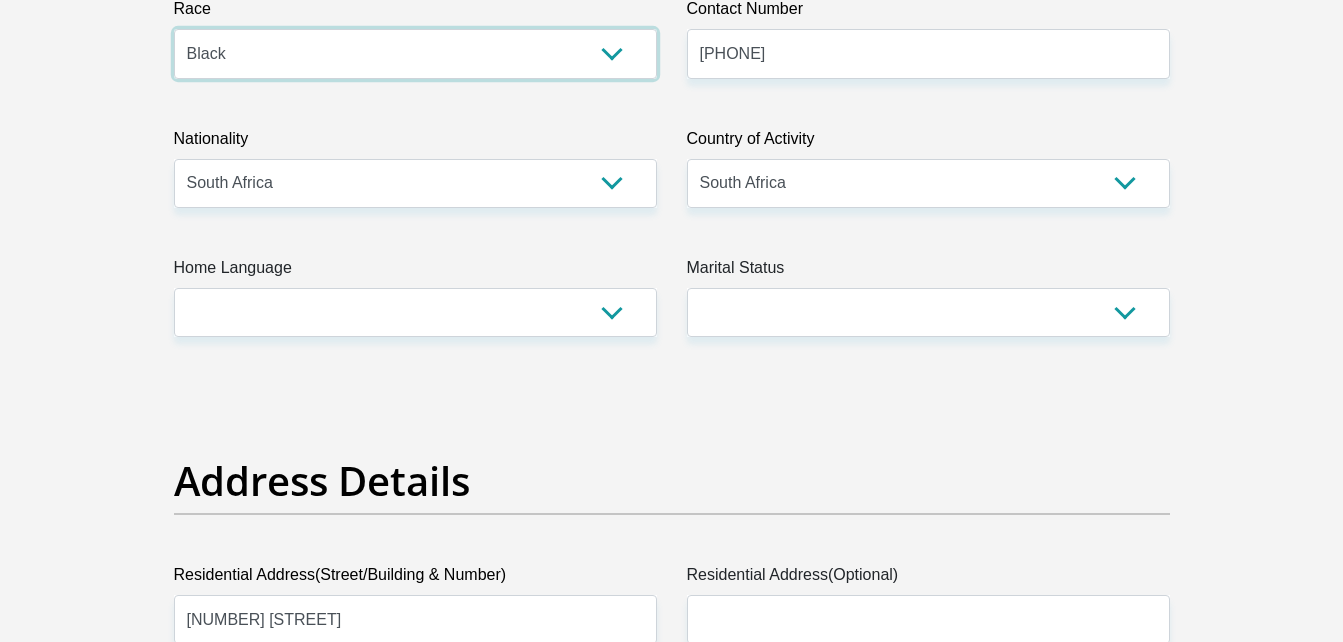click on "Black
Coloured
Indian
White
Other" at bounding box center [415, 53] 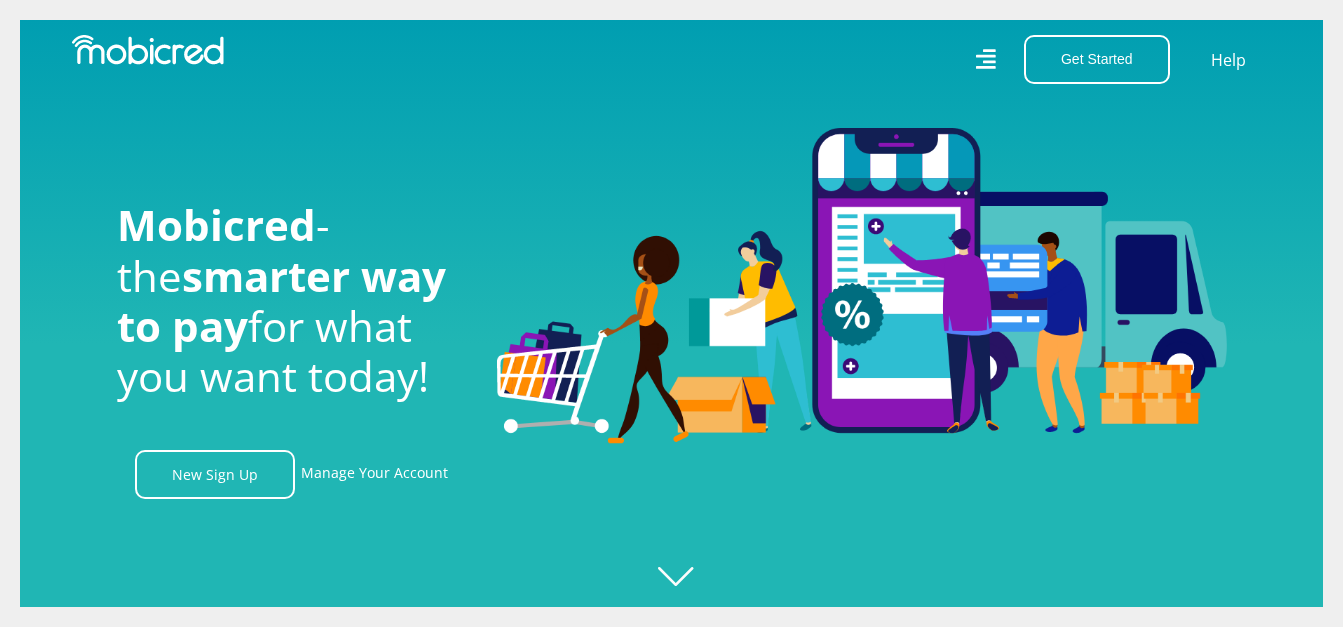 scroll, scrollTop: 0, scrollLeft: 0, axis: both 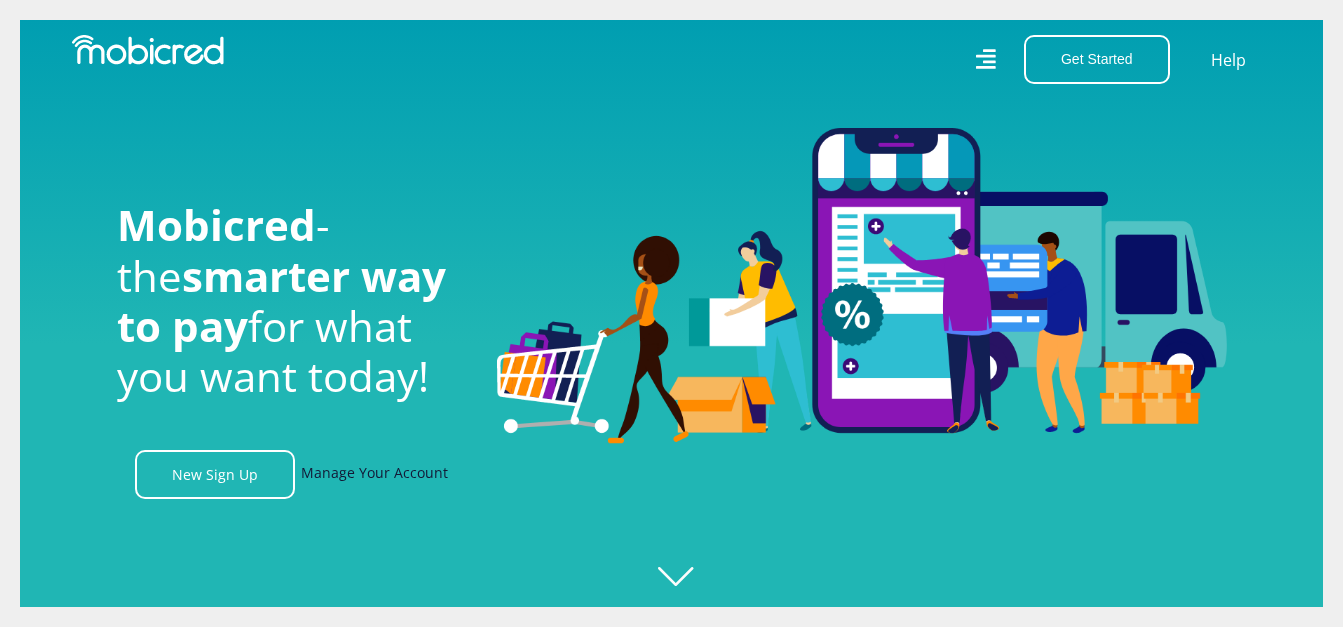 click on "Manage Your Account" at bounding box center (374, 474) 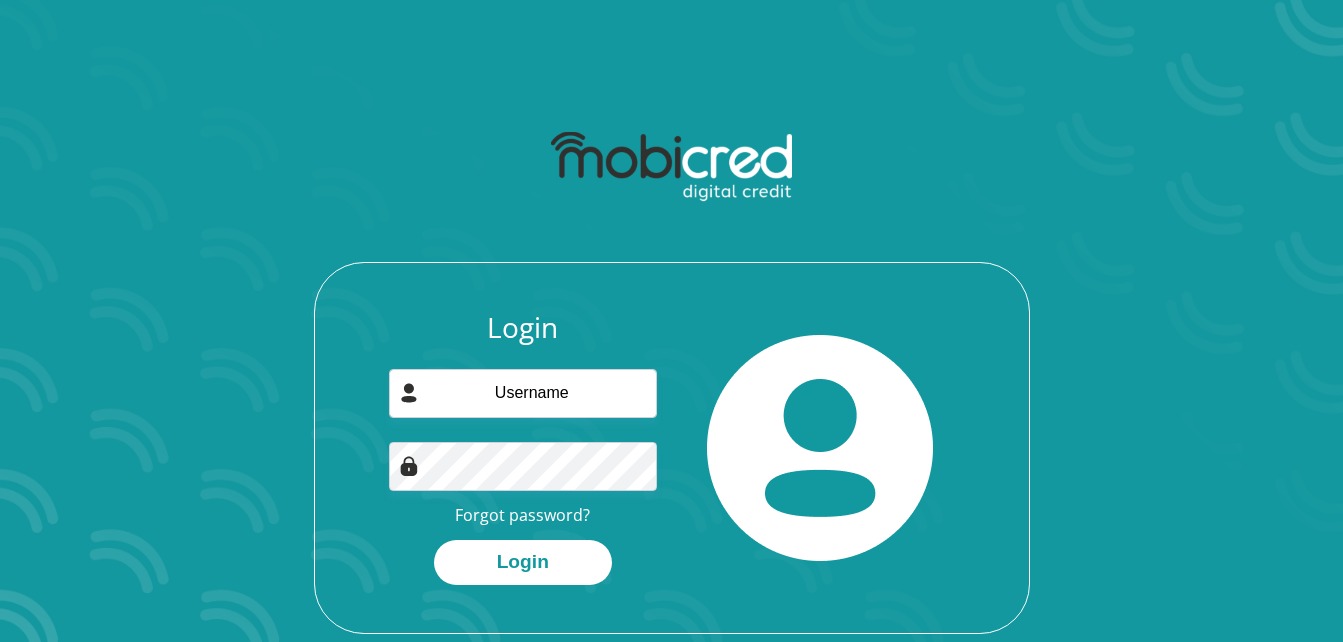scroll, scrollTop: 0, scrollLeft: 0, axis: both 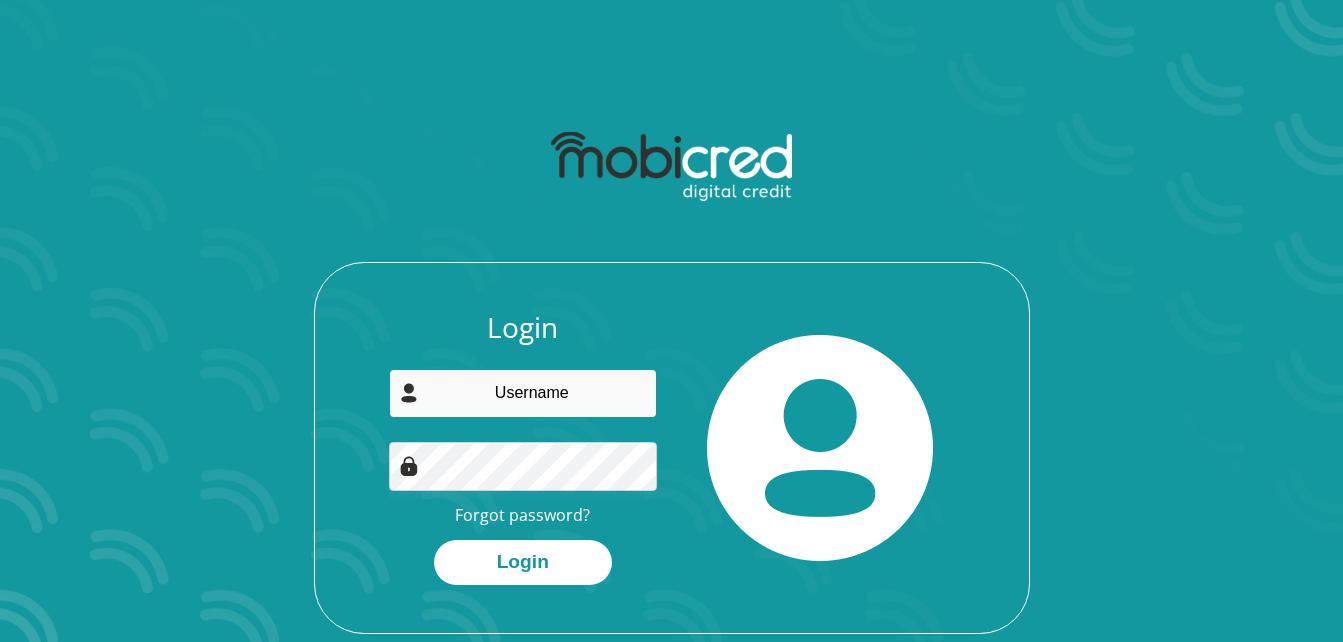 click at bounding box center [523, 393] 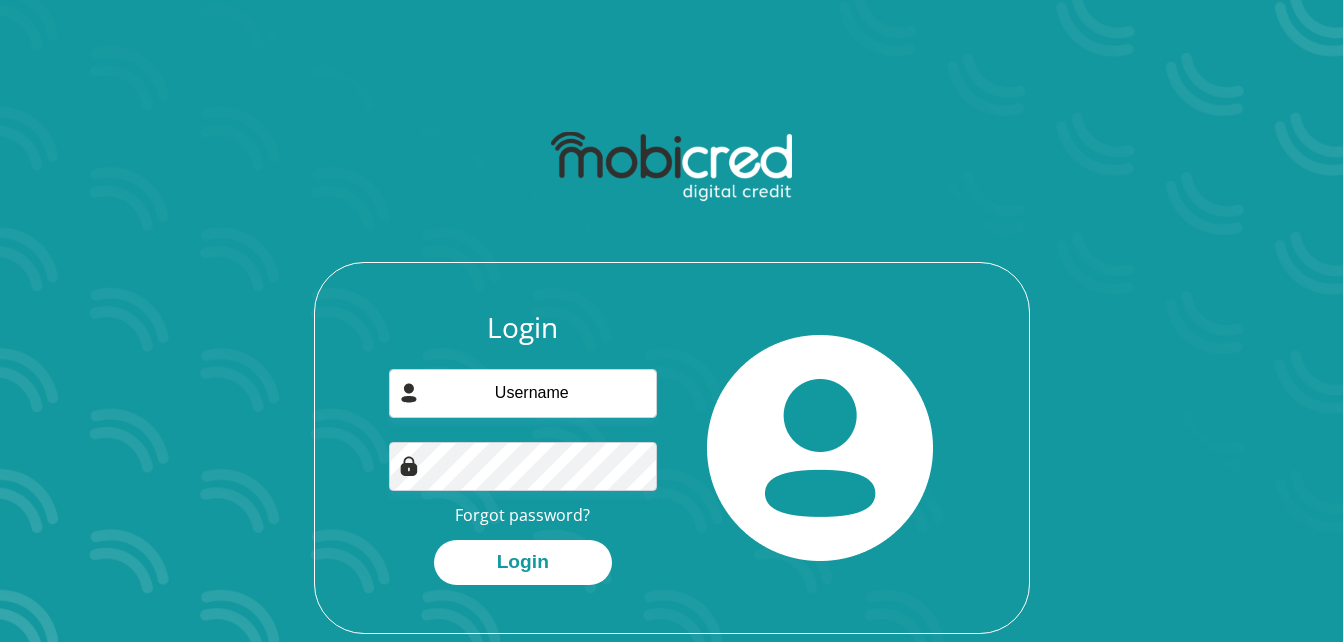 click at bounding box center (821, 448) 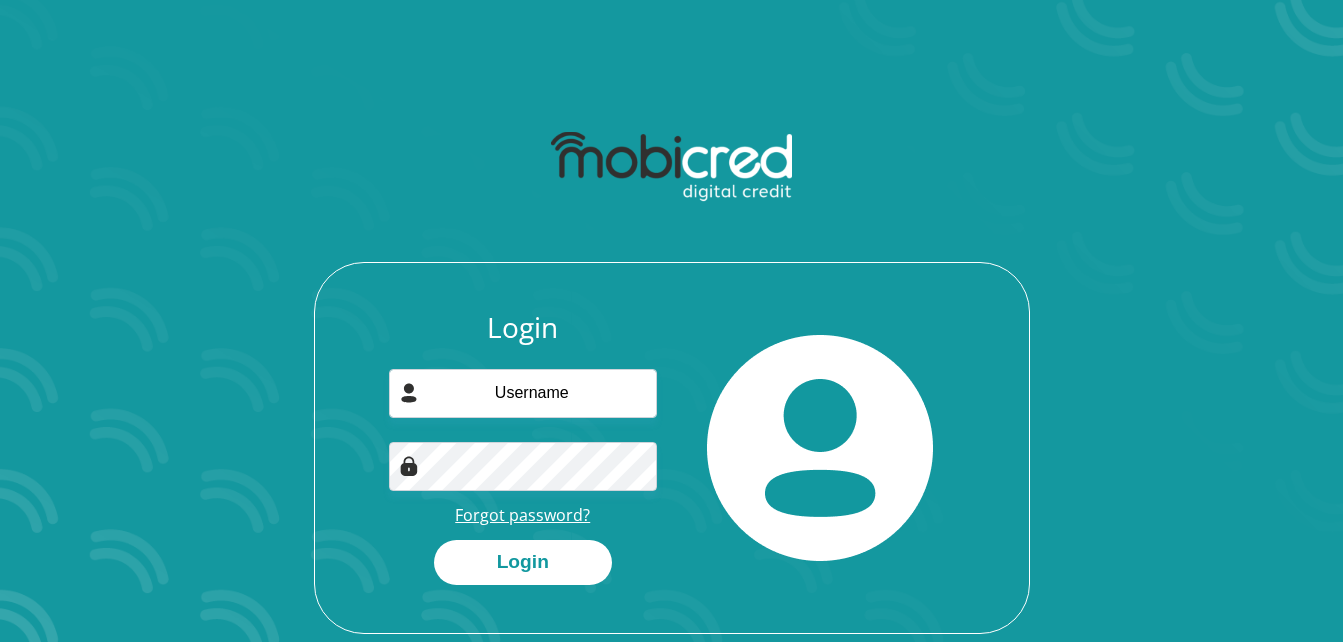 click on "Forgot password?" at bounding box center [522, 515] 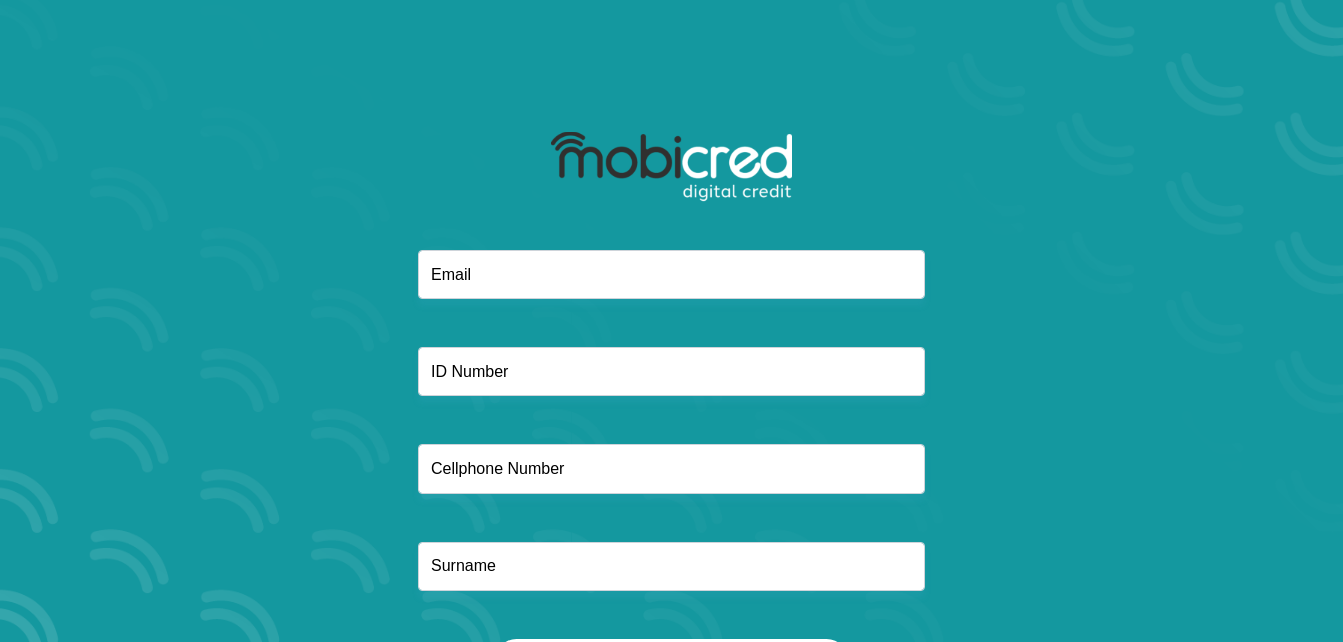 scroll, scrollTop: 0, scrollLeft: 0, axis: both 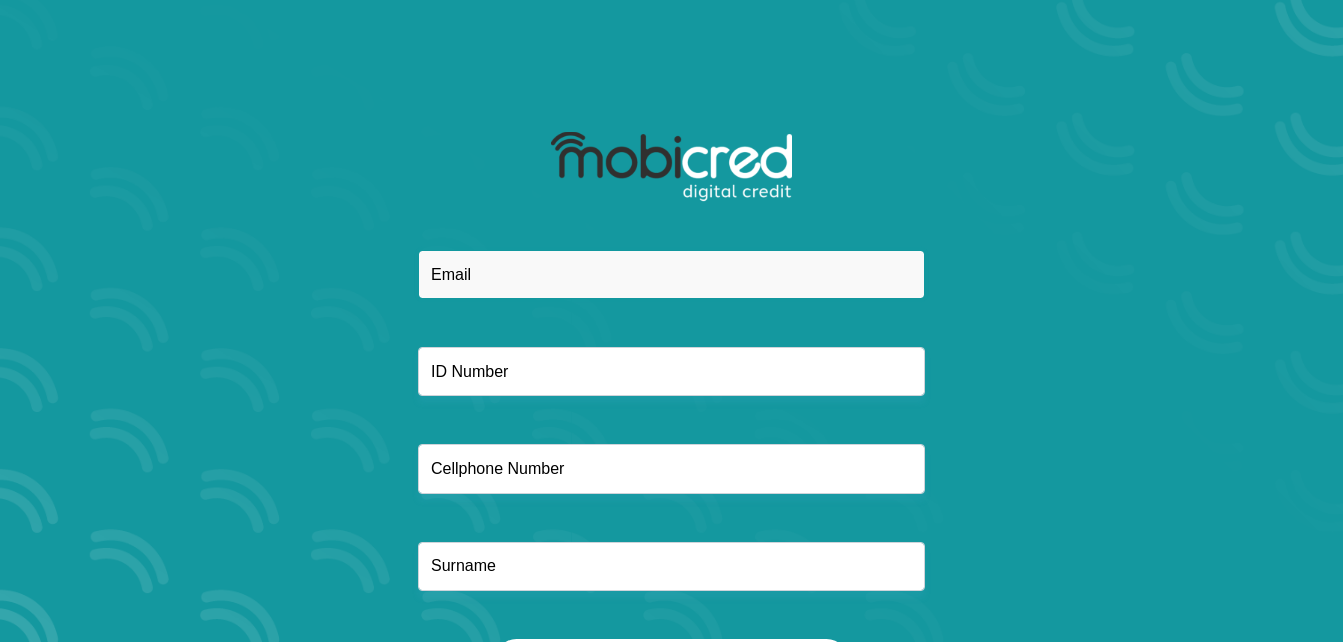 click at bounding box center (671, 274) 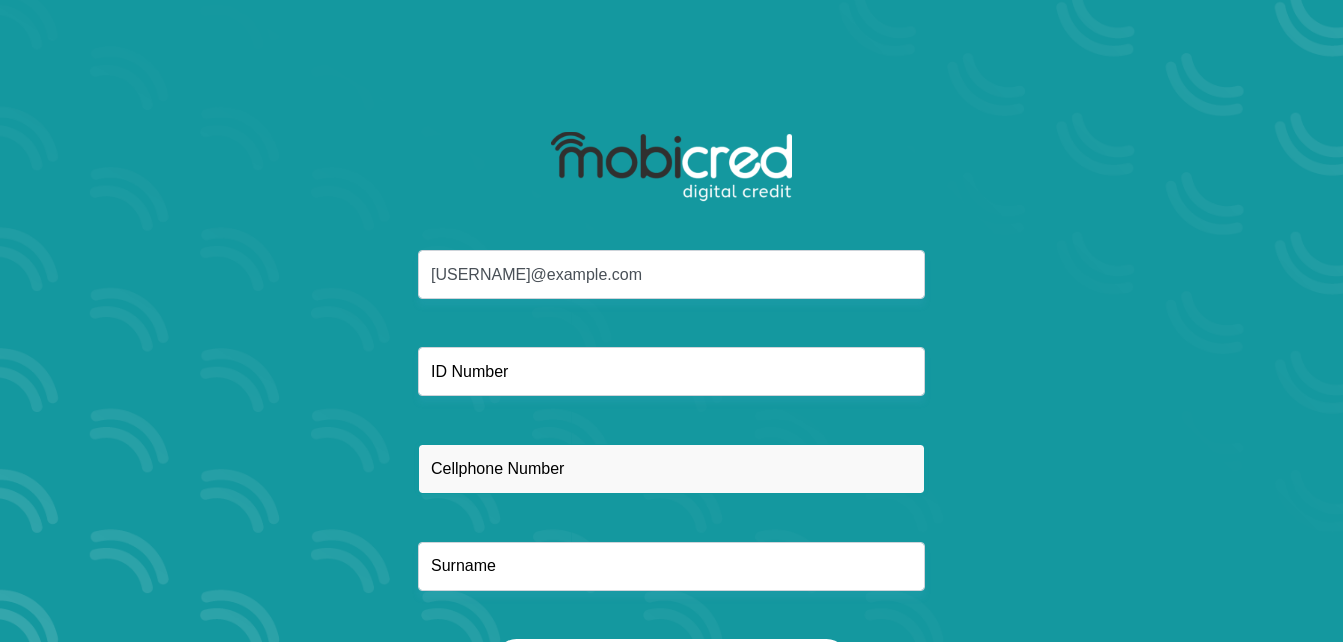 type on "[PHONE]" 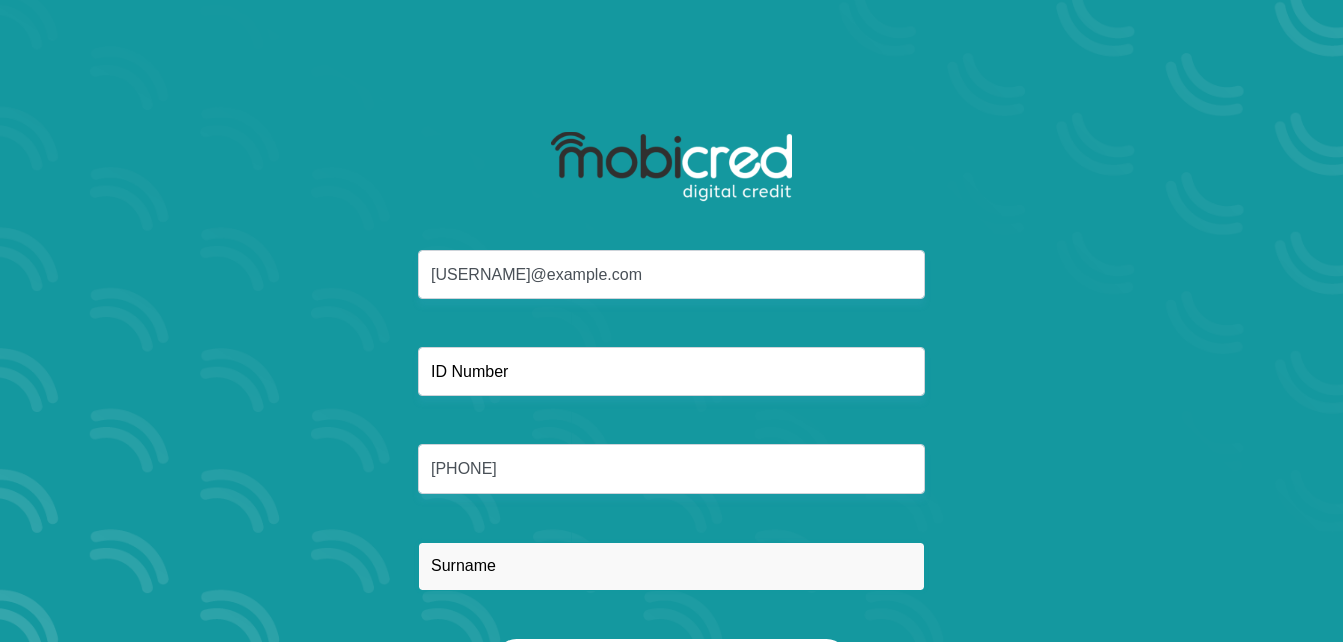 type on "[LAST]" 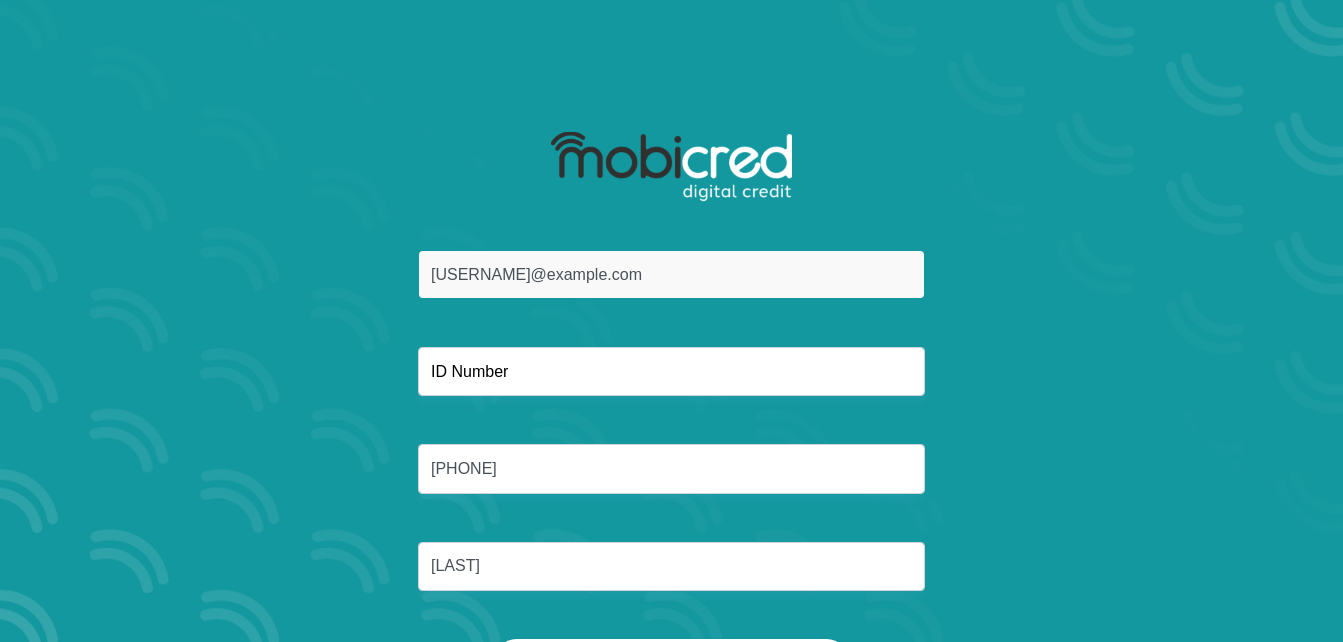 scroll, scrollTop: 114, scrollLeft: 0, axis: vertical 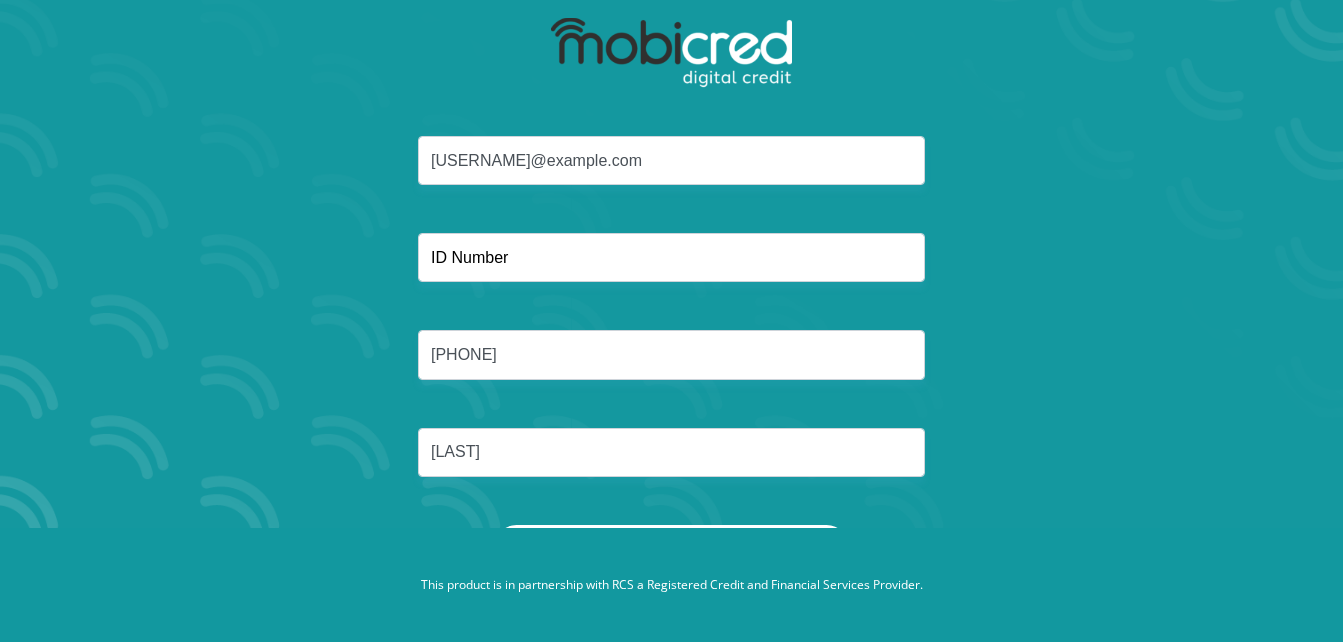 click on "Reset Password" at bounding box center [671, 547] 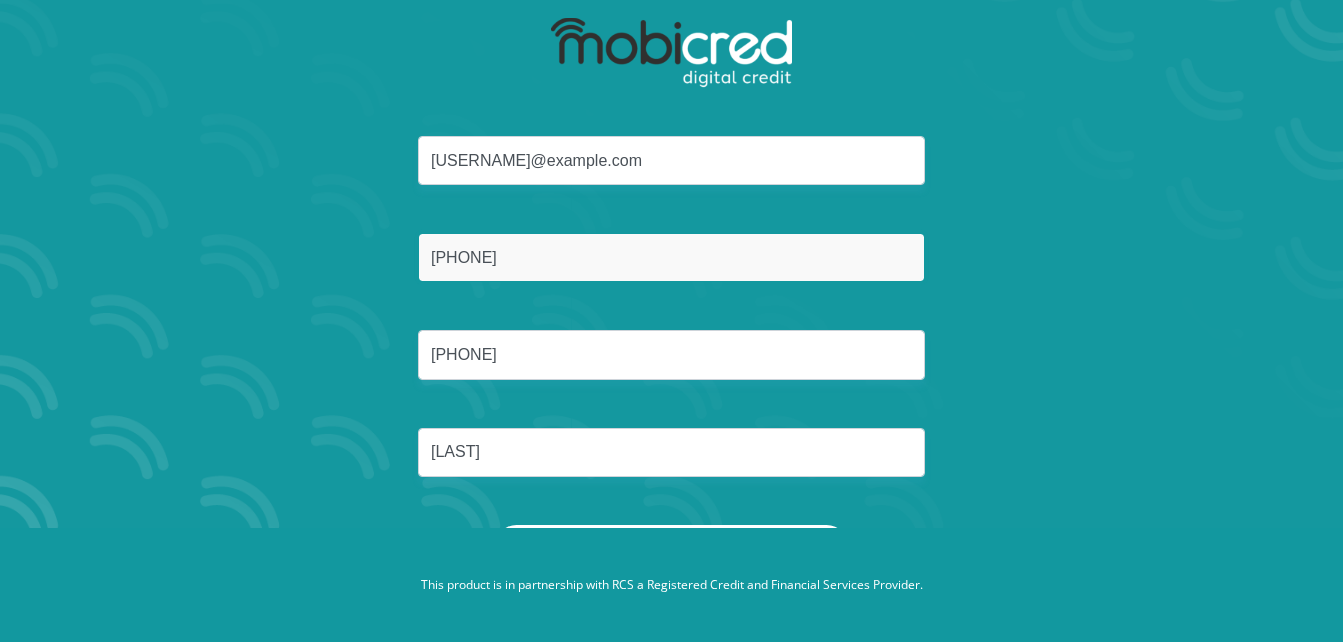 type on "9806300492080" 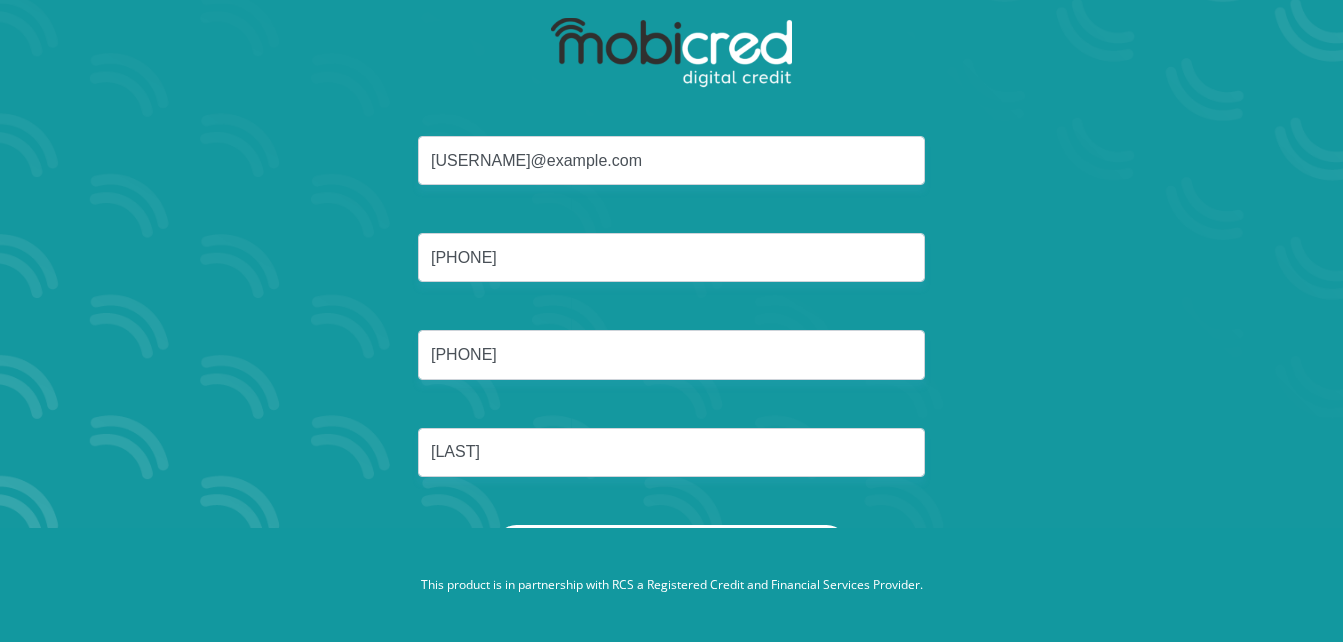 click on "This product is in partnership with RCS a Registered Credit and Financial Services Provider." at bounding box center (671, 585) 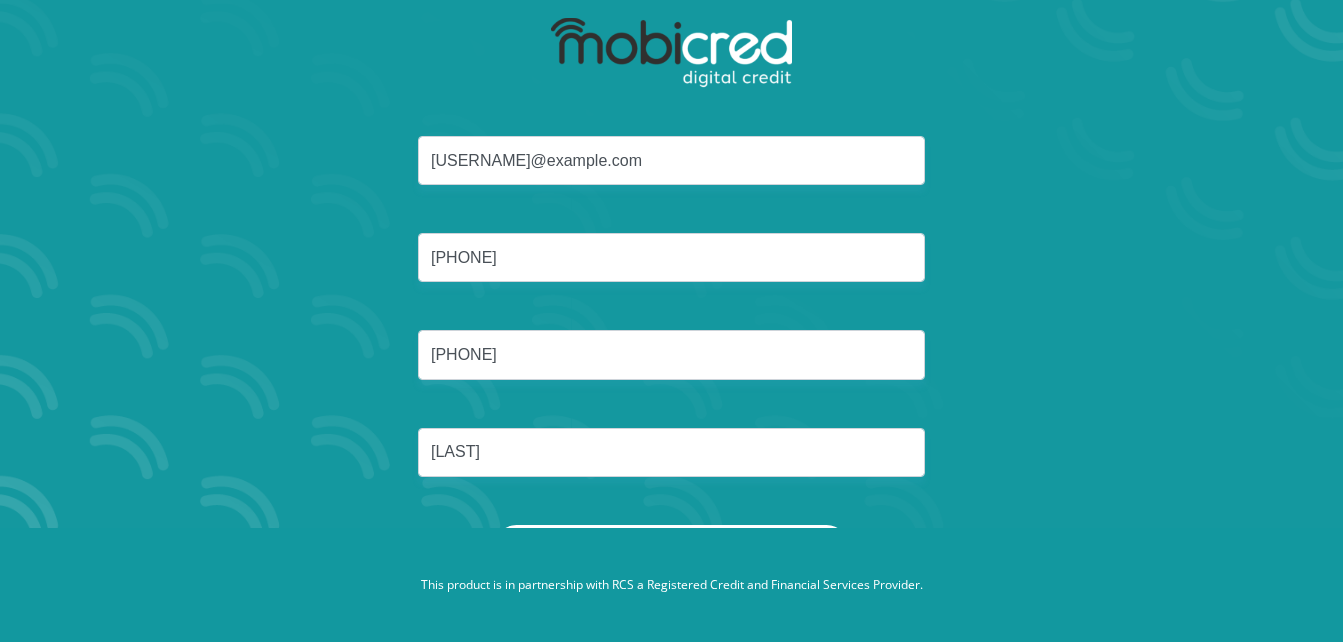 click on "Reset Password" at bounding box center (671, 547) 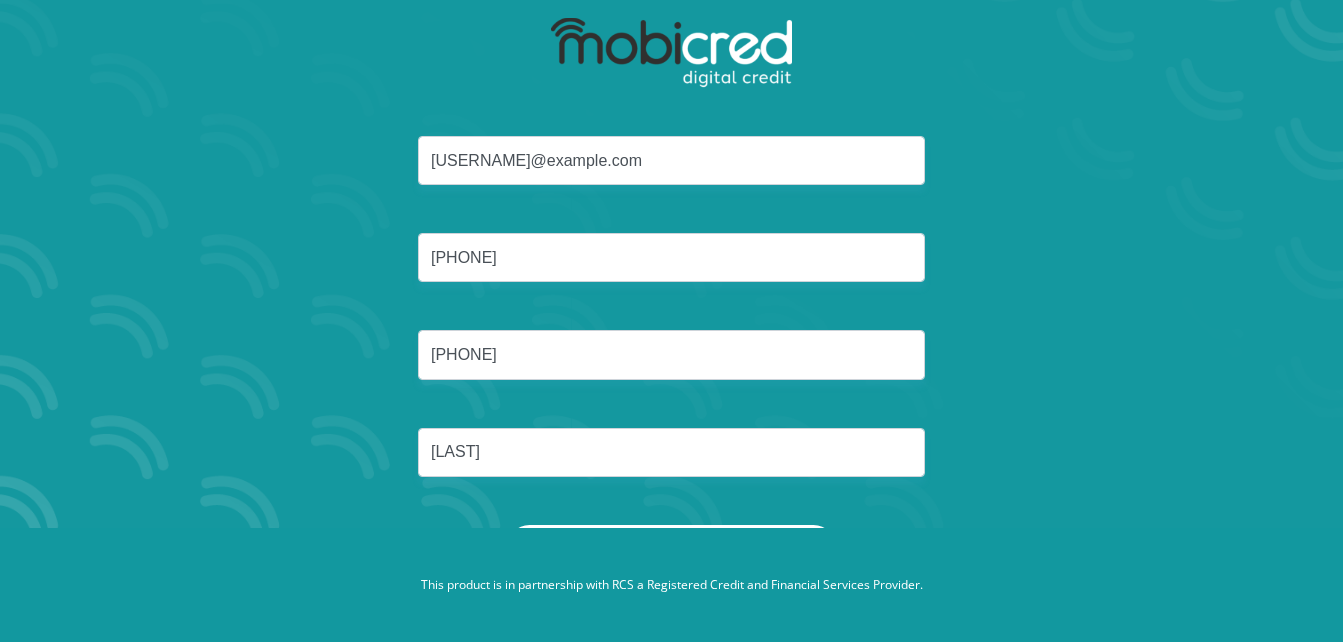 scroll, scrollTop: 0, scrollLeft: 0, axis: both 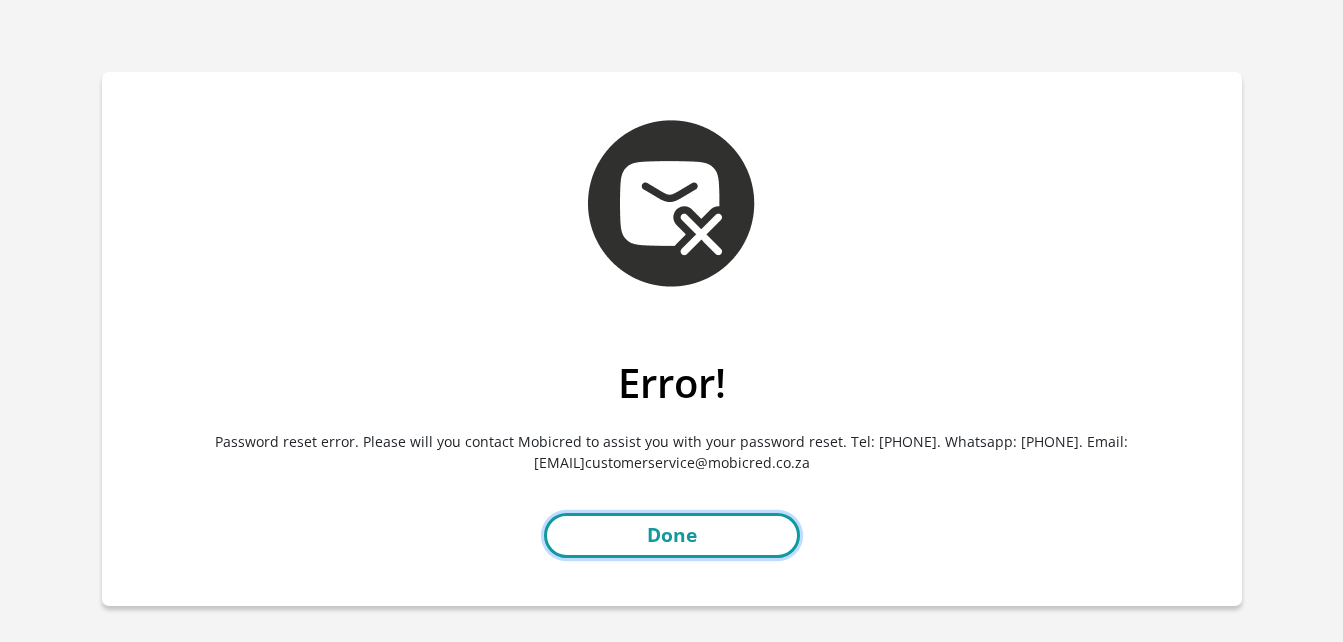 click on "Done" at bounding box center [672, 535] 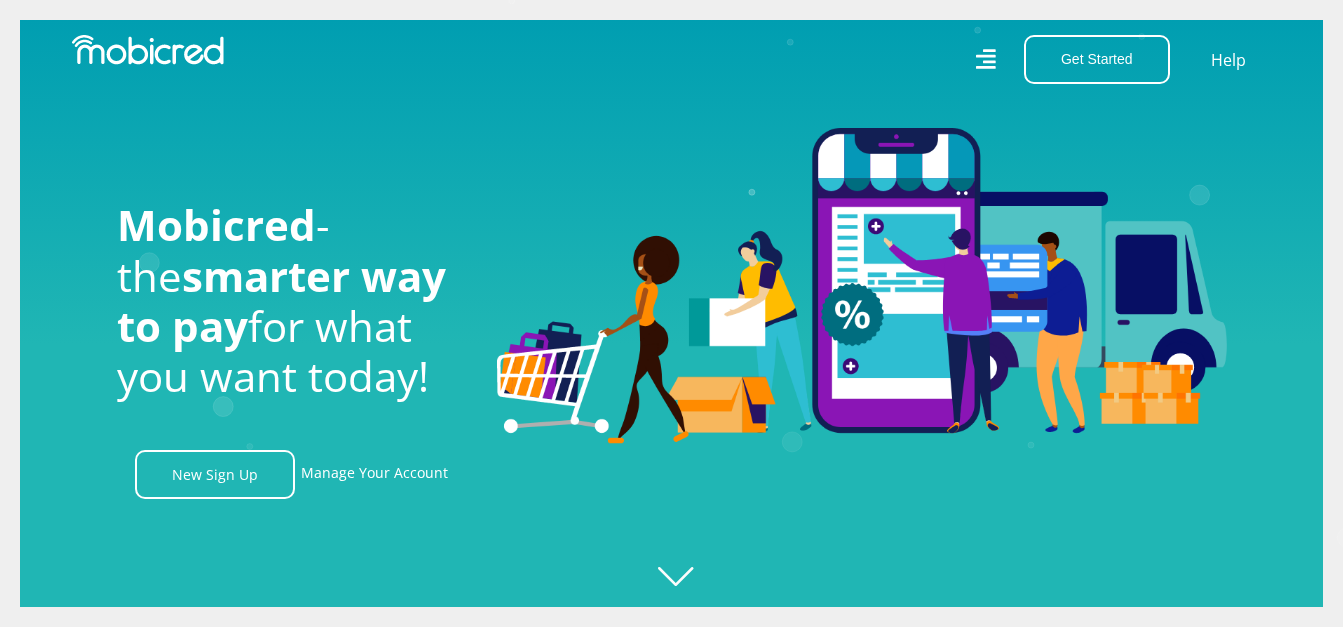 scroll, scrollTop: 0, scrollLeft: 0, axis: both 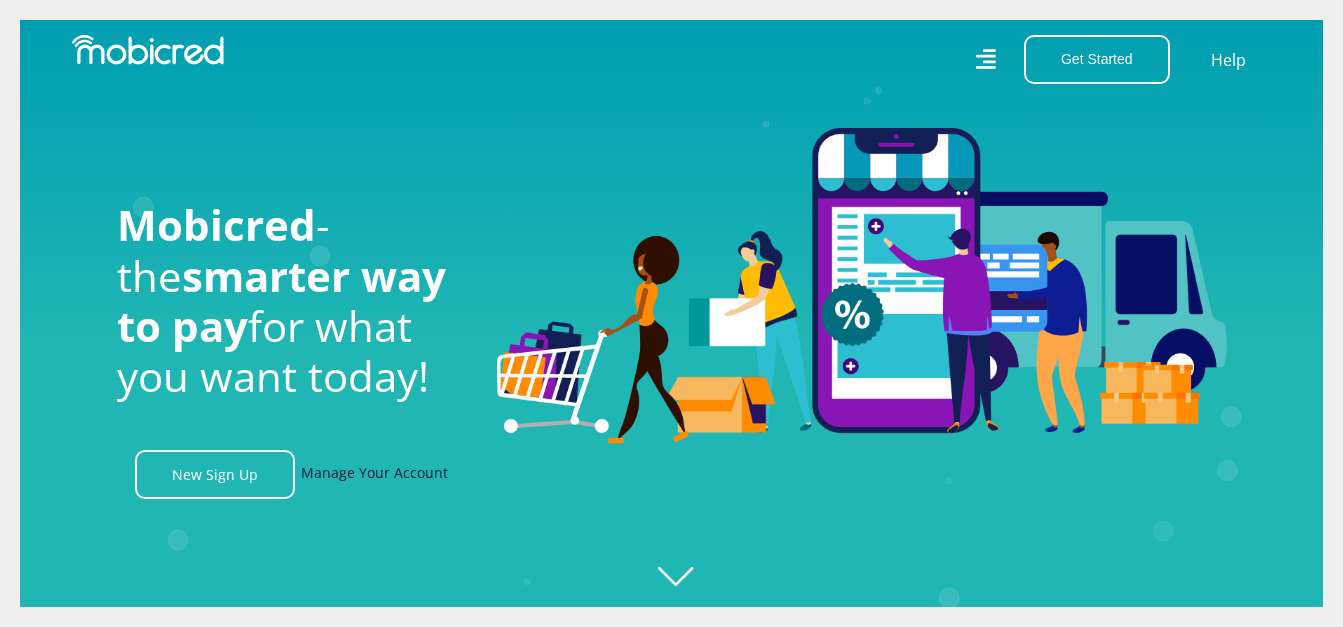 click on "Manage Your Account" at bounding box center [374, 474] 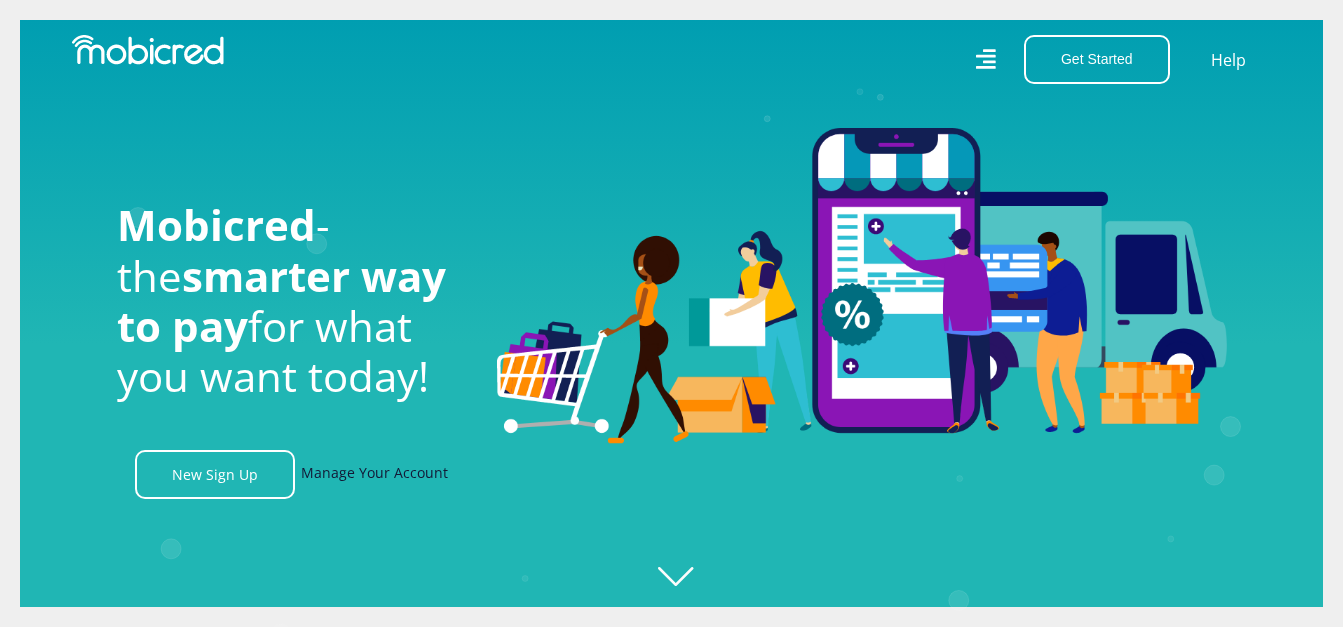 scroll, scrollTop: 0, scrollLeft: 1140, axis: horizontal 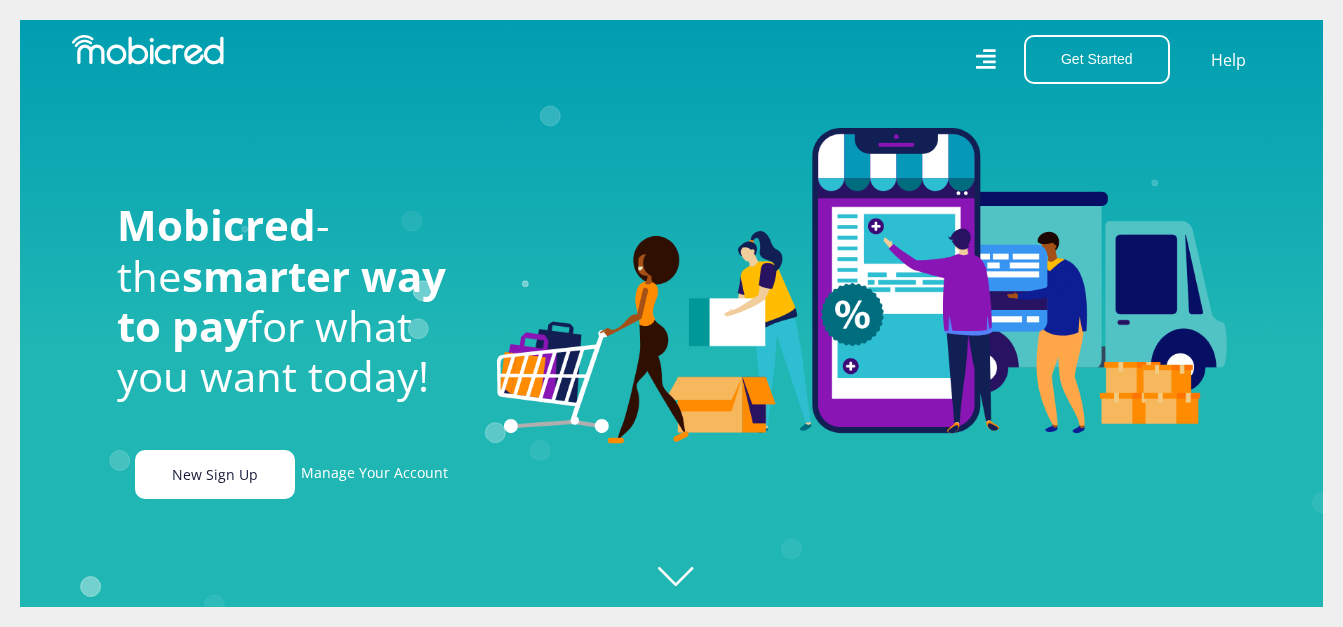 click on "New Sign Up" at bounding box center (215, 474) 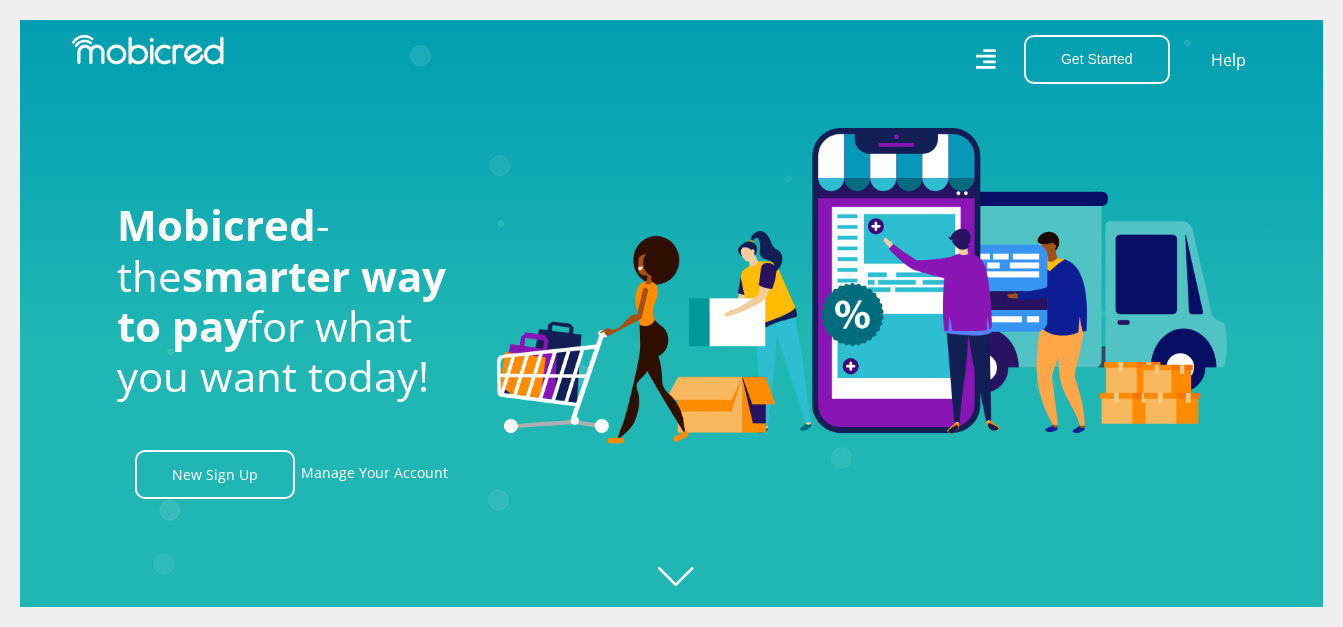 scroll, scrollTop: 0, scrollLeft: 3705, axis: horizontal 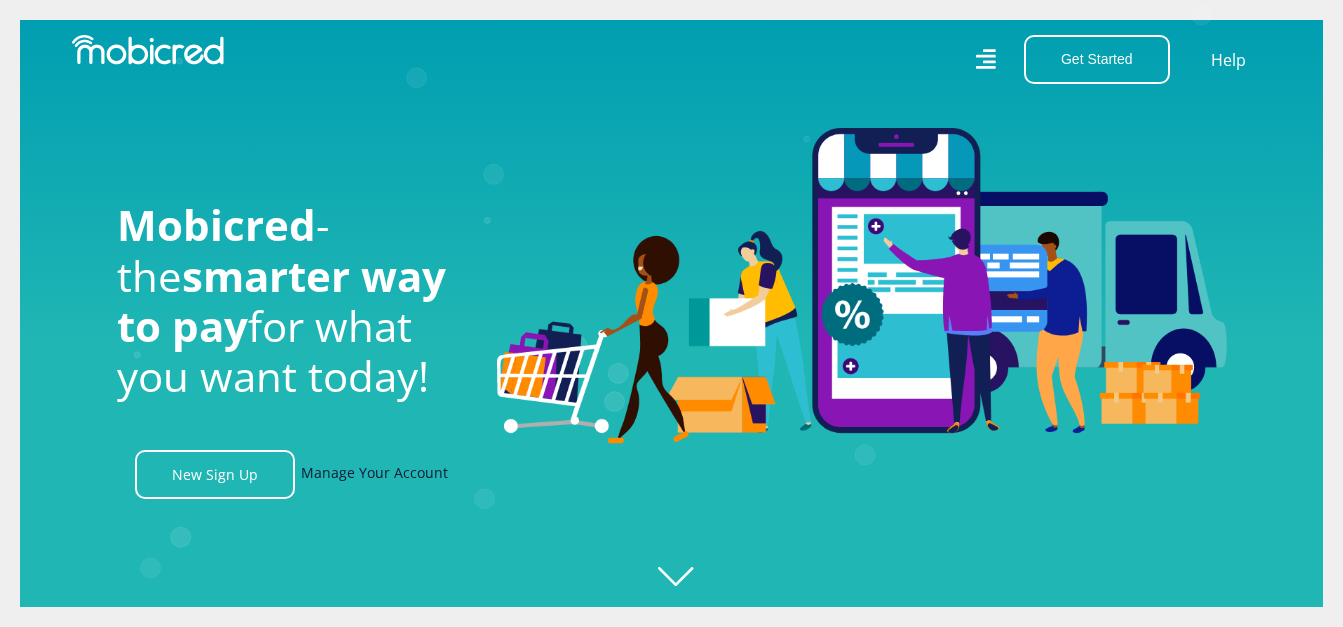 click on "Manage Your Account" at bounding box center [374, 474] 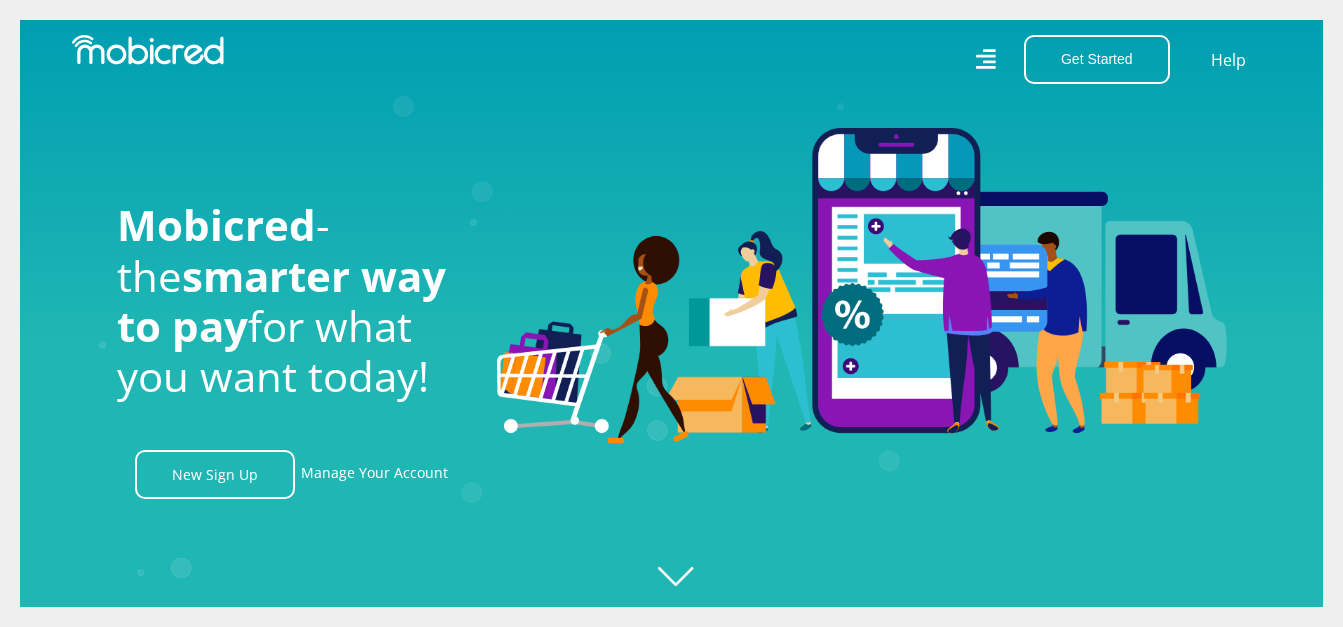 scroll, scrollTop: 0, scrollLeft: 4560, axis: horizontal 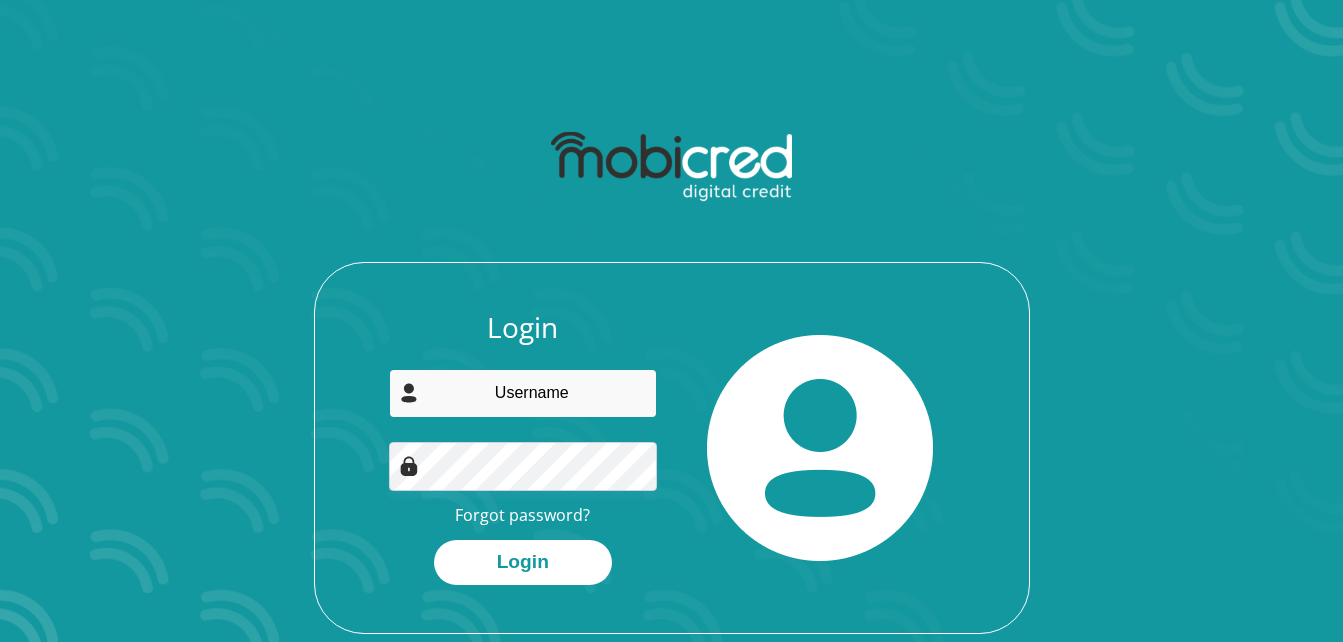 click at bounding box center (523, 393) 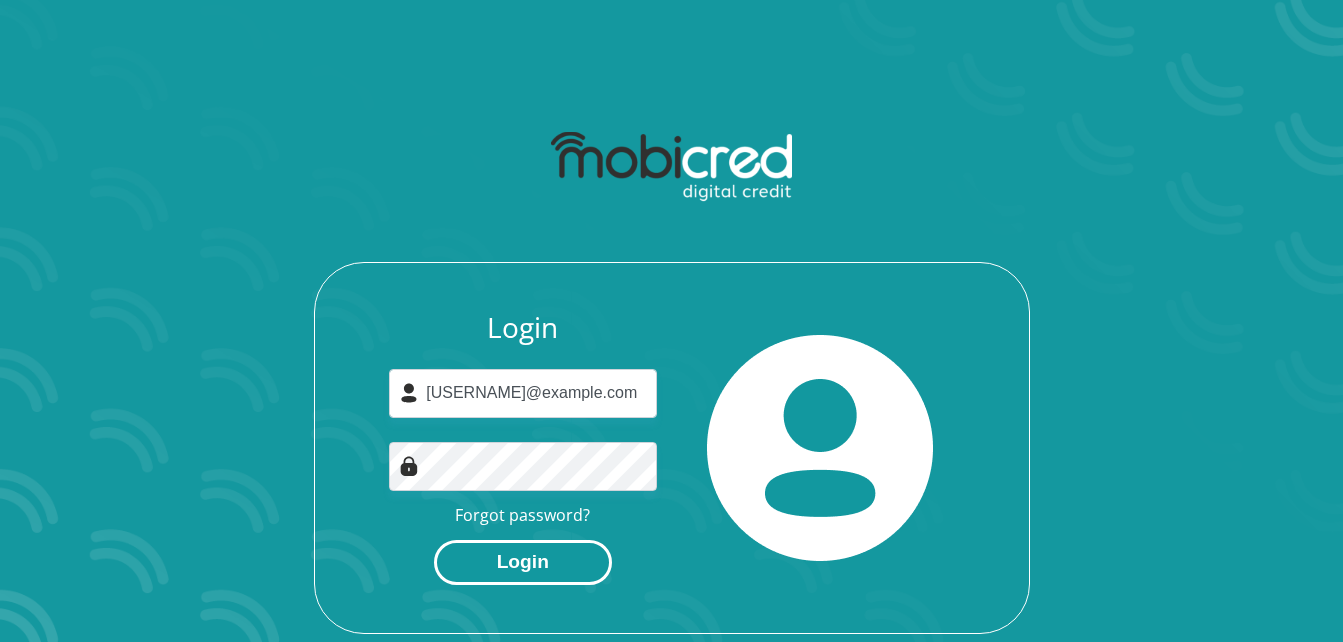click on "Login" at bounding box center [523, 562] 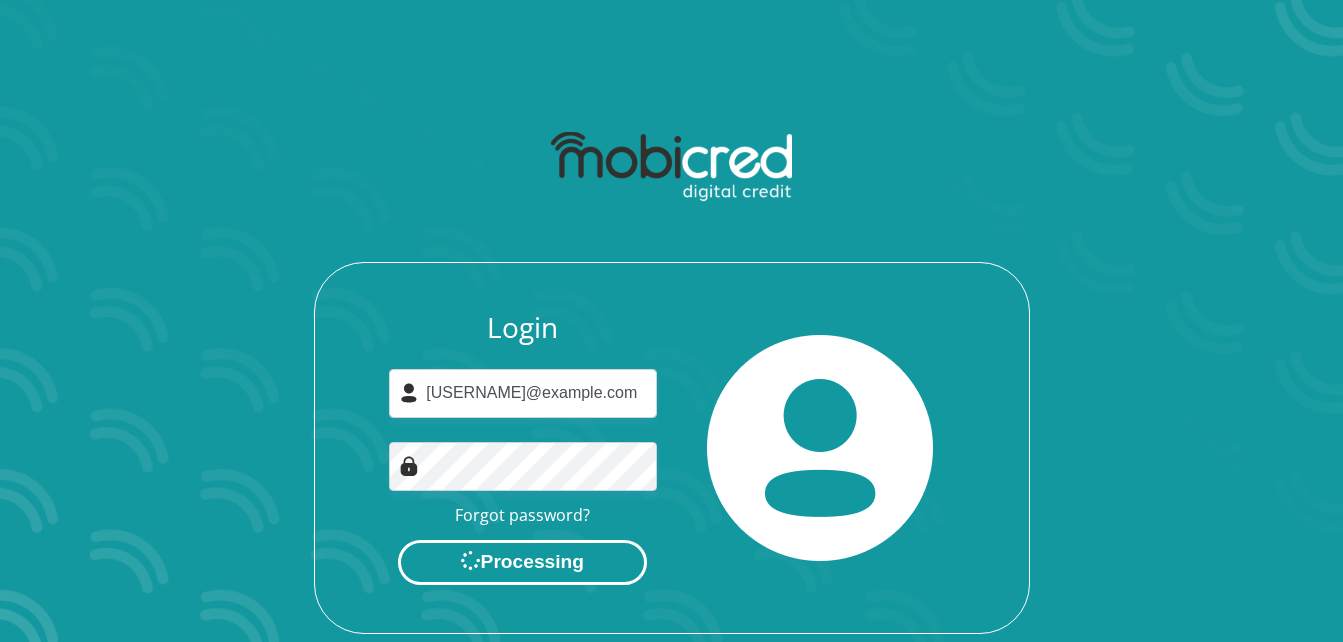 scroll, scrollTop: 0, scrollLeft: 0, axis: both 